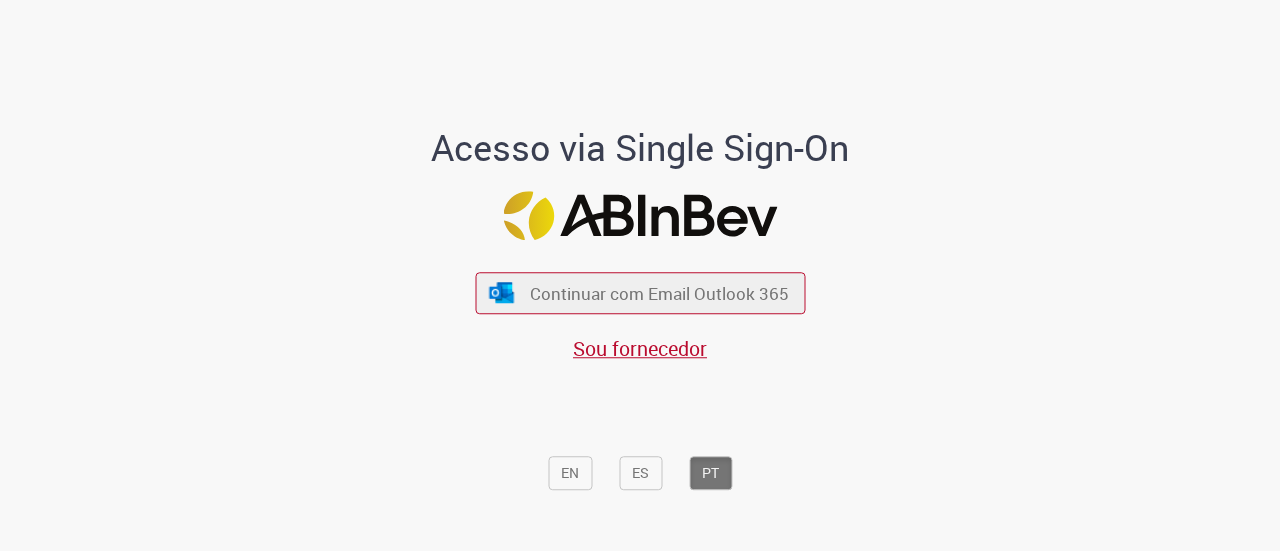 scroll, scrollTop: 0, scrollLeft: 0, axis: both 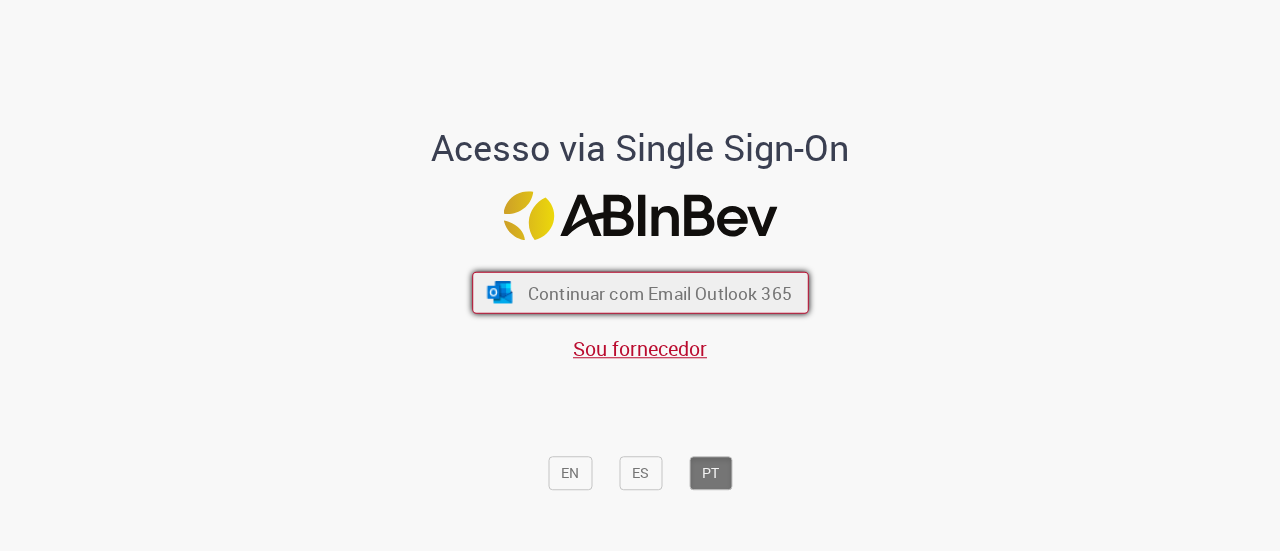 click on "Continuar com Email Outlook 365" at bounding box center [659, 292] 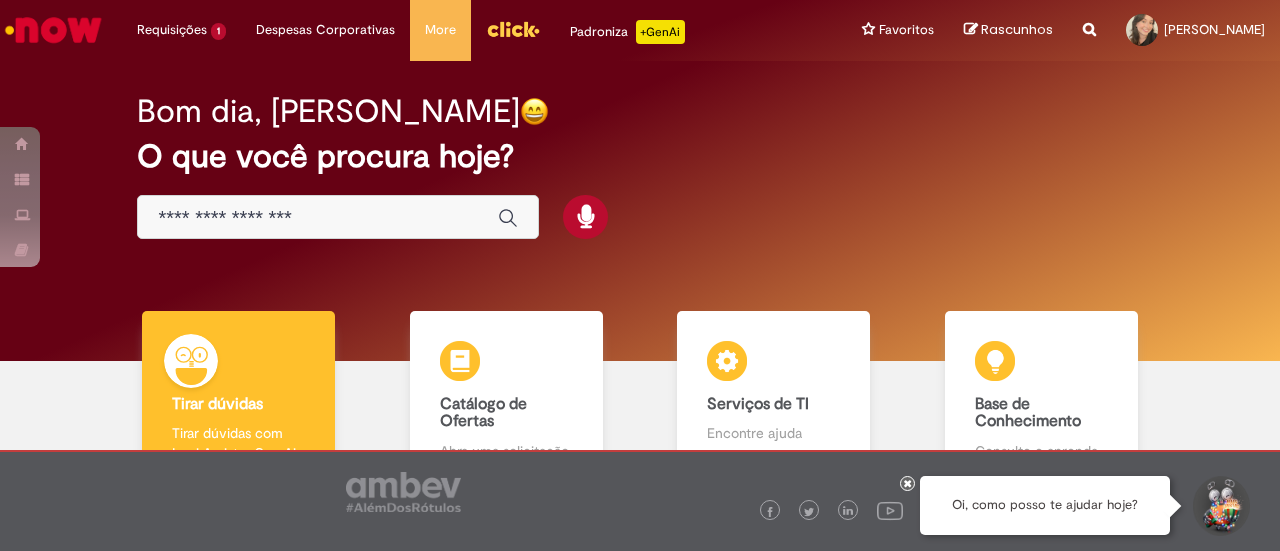 scroll, scrollTop: 0, scrollLeft: 0, axis: both 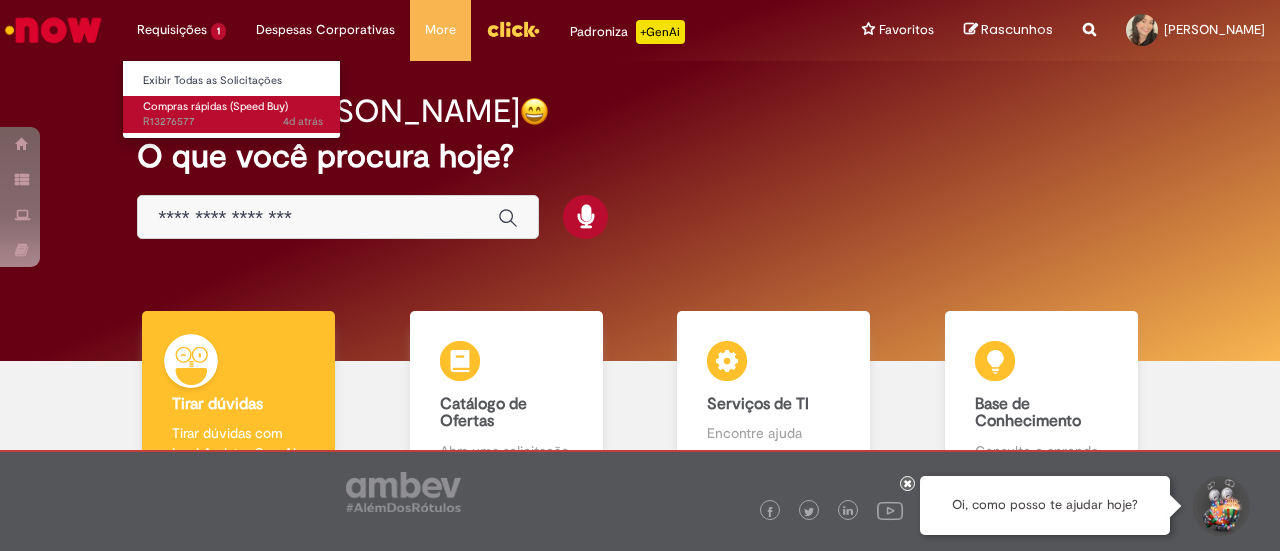 click on "Compras rápidas (Speed Buy)" at bounding box center (215, 106) 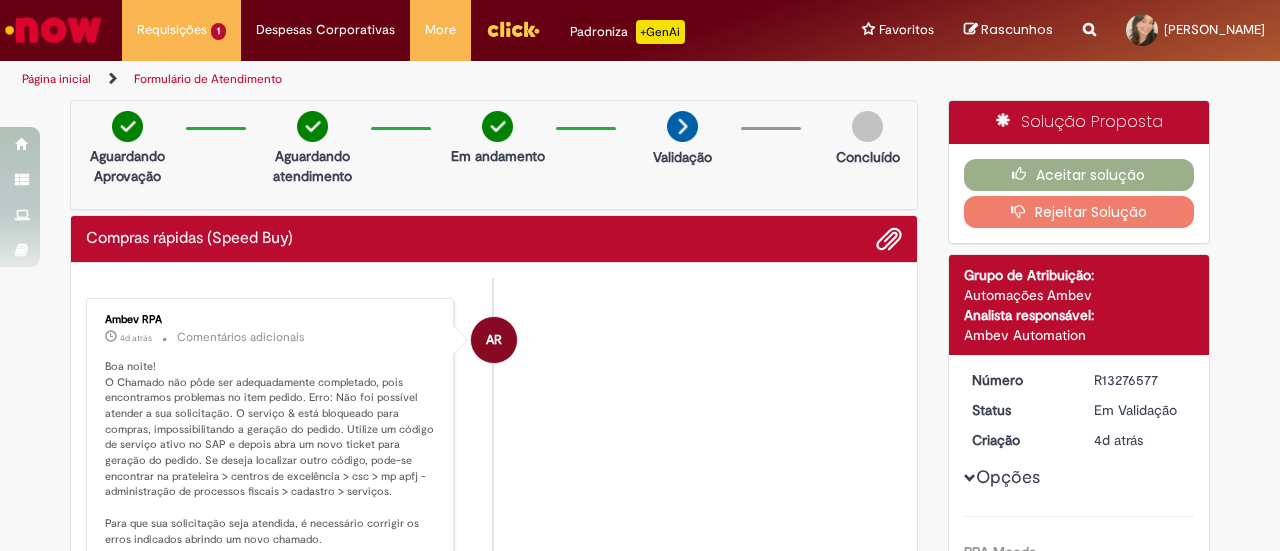 scroll, scrollTop: 100, scrollLeft: 0, axis: vertical 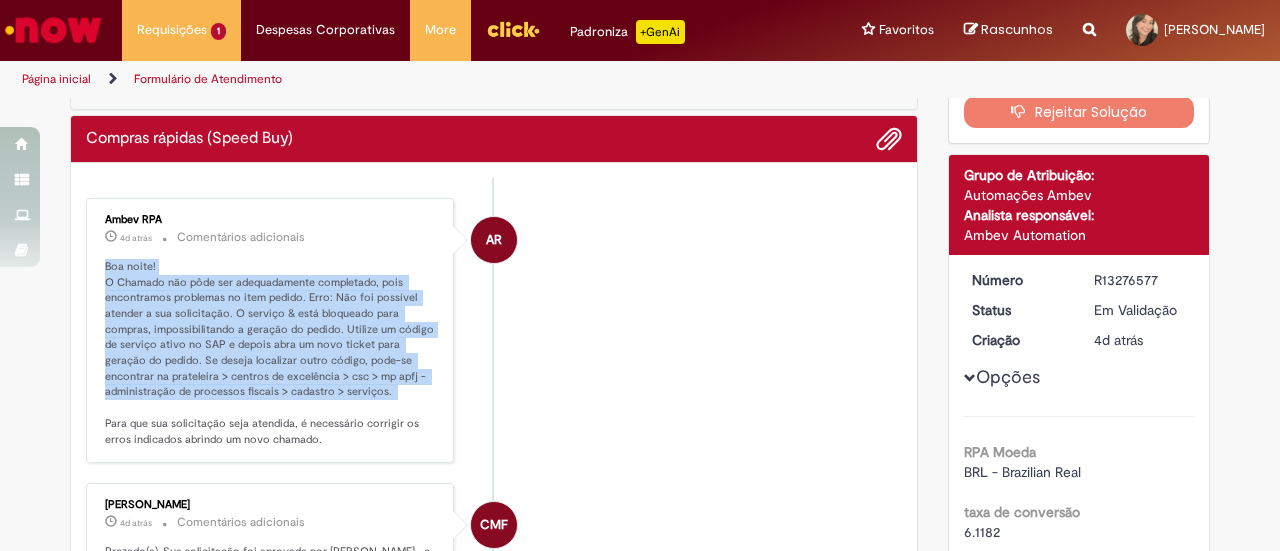 drag, startPoint x: 92, startPoint y: 267, endPoint x: 400, endPoint y: 412, distance: 340.42474 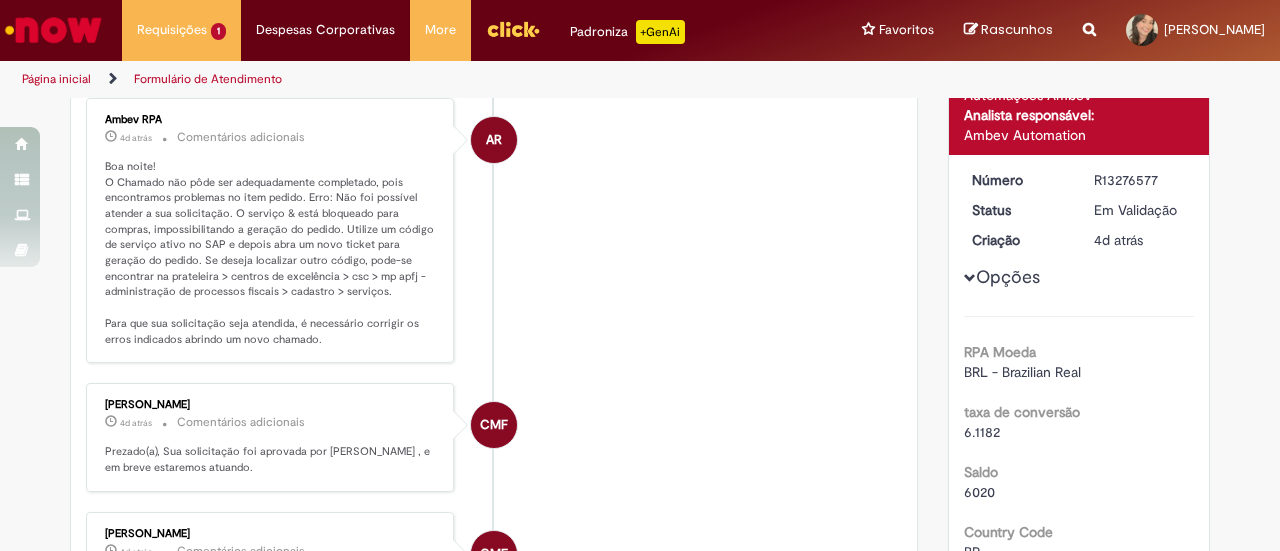 scroll, scrollTop: 0, scrollLeft: 0, axis: both 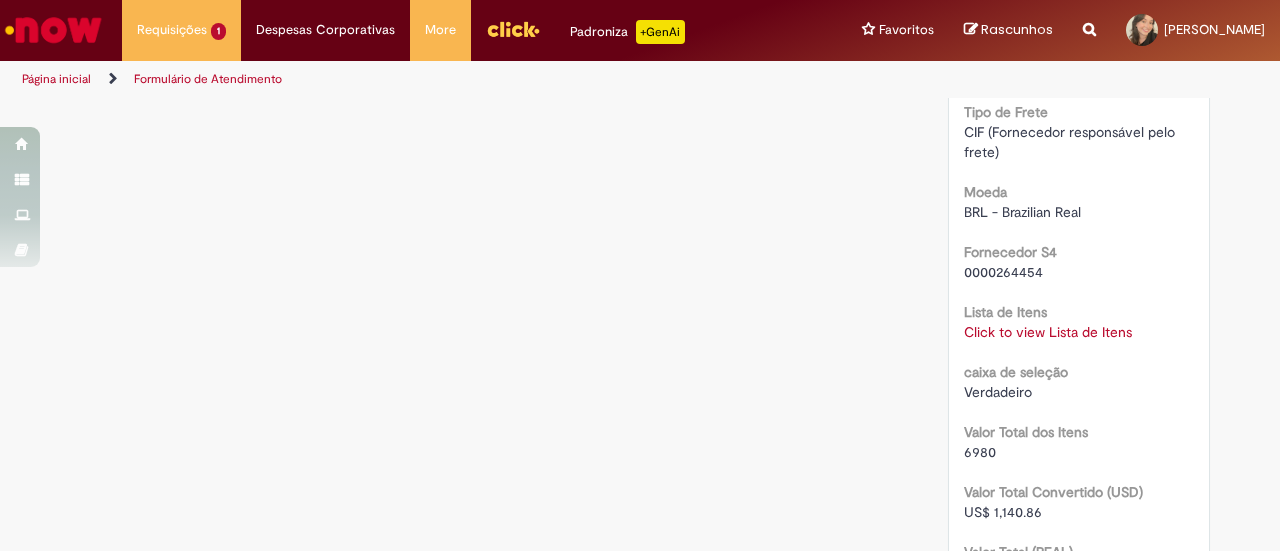 click on "Click to view Lista de Itens" at bounding box center [1048, 332] 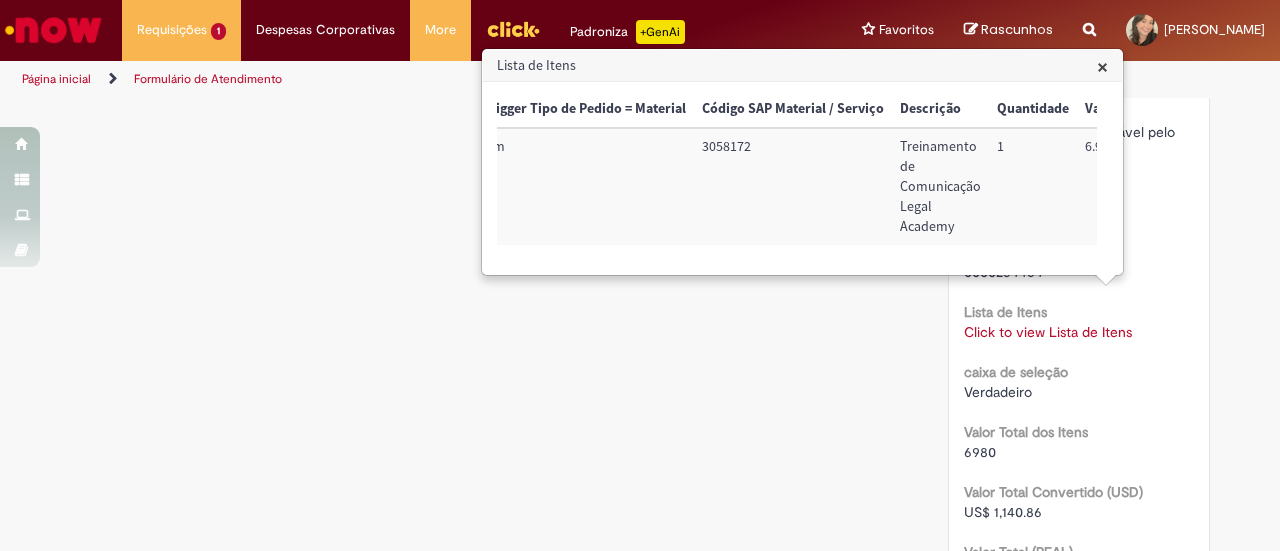 scroll, scrollTop: 0, scrollLeft: 0, axis: both 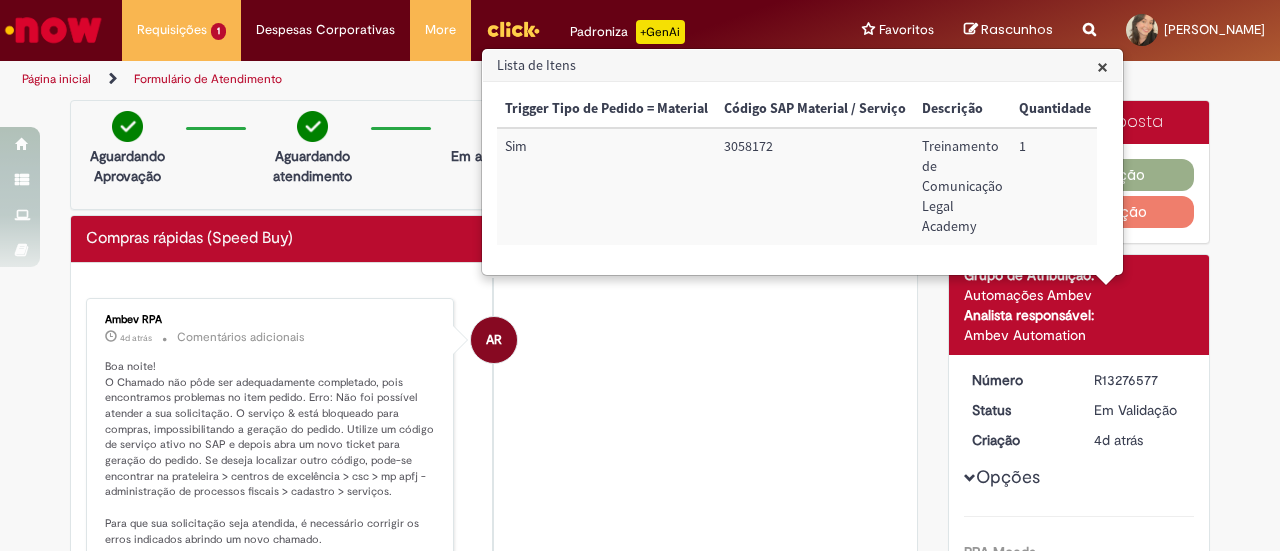 click on "AR
Ambev RPA
4d atrás 4 dias atrás     Comentários adicionais
Boa noite!
O Chamado não pôde ser adequadamente completado, pois encontramos problemas no item pedido. Erro: Não foi possível atender a sua solicitação. O serviço & está bloqueado para compras, impossibilitando a geração do pedido. Utilize um código de serviço ativo no SAP e depois abra um novo ticket para geração do pedido. Se deseja localizar outro código, pode-se encontrar na prateleira > centros de excelência > csc > mp apfj - administração de processos fiscais > cadastro > serviços.
Para que sua solicitação seja atendida, é necessário corrigir os erros indicados abrindo um novo chamado." at bounding box center (494, 431) 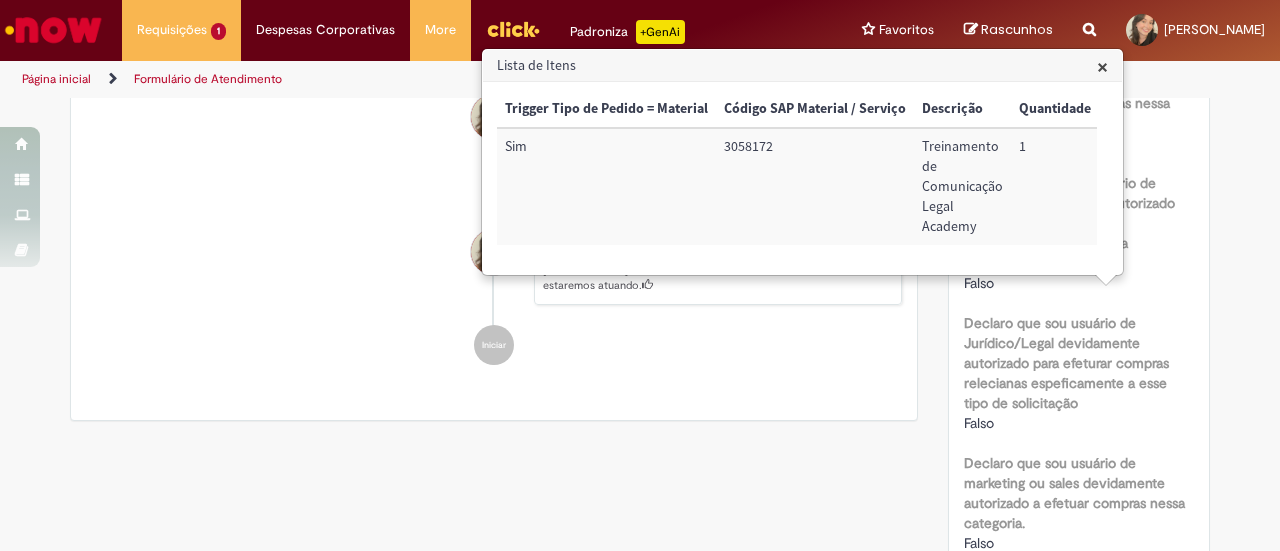 scroll, scrollTop: 1200, scrollLeft: 0, axis: vertical 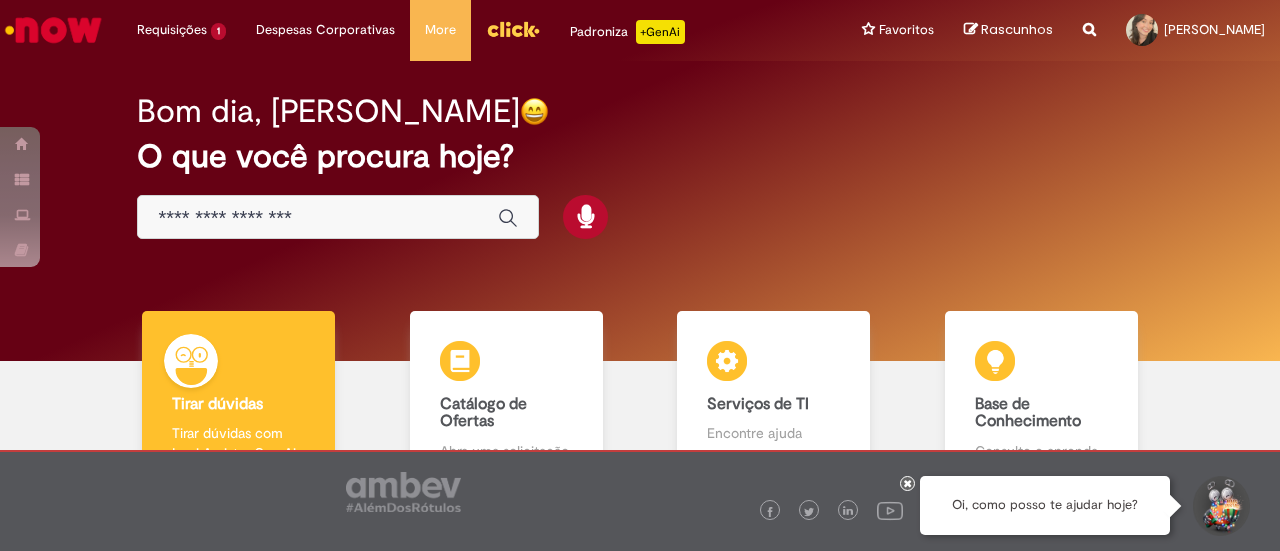 click at bounding box center [318, 218] 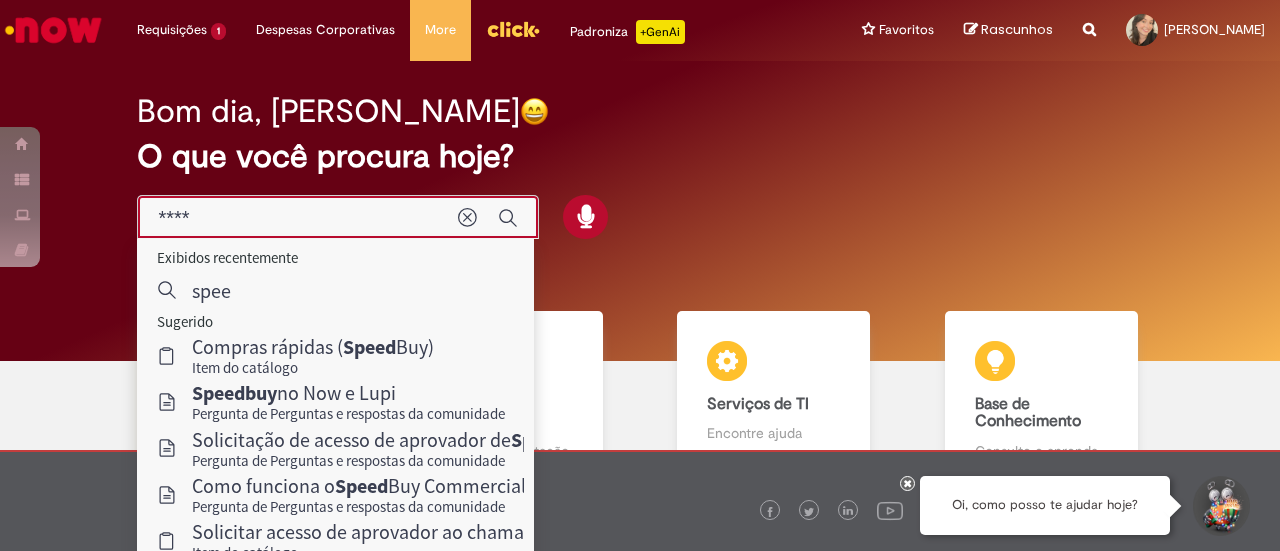 drag, startPoint x: 303, startPoint y: 345, endPoint x: 314, endPoint y: 340, distance: 12.083046 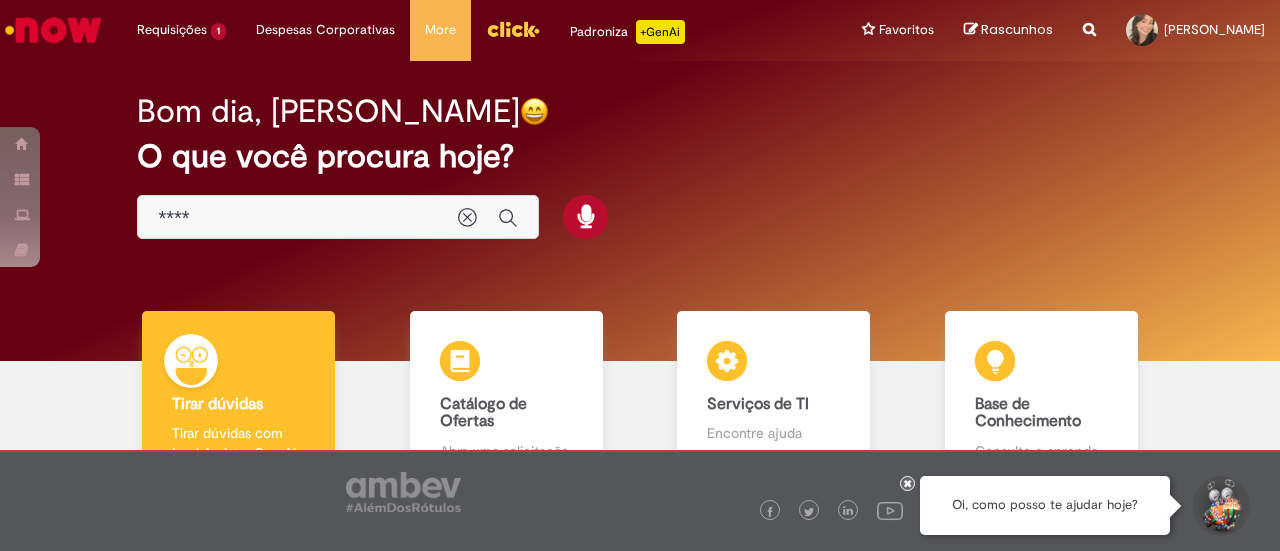 type on "****" 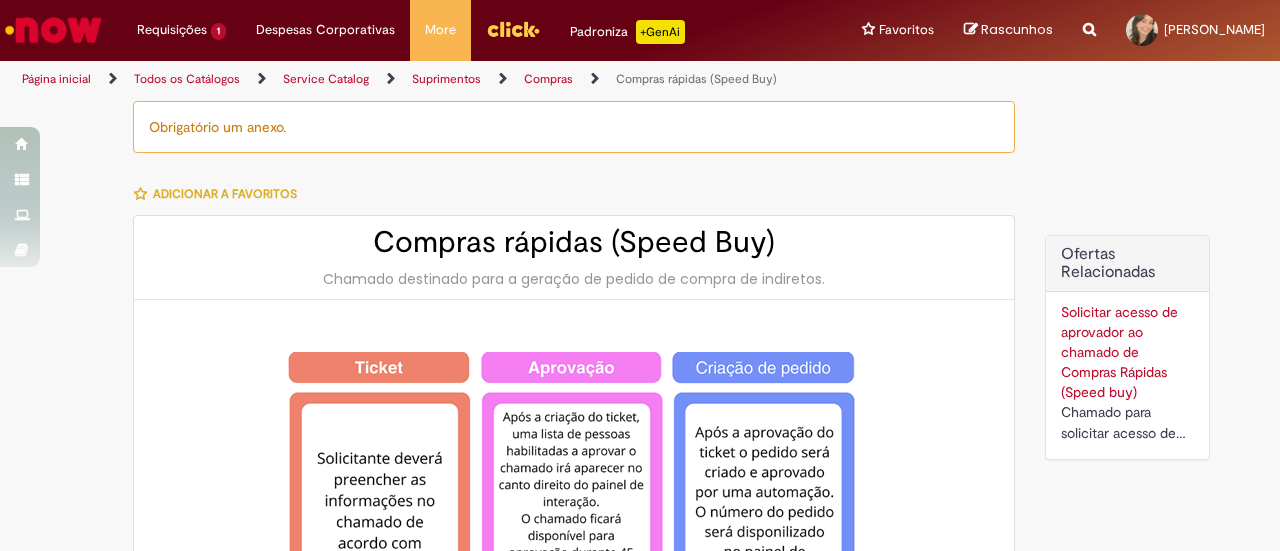 type on "********" 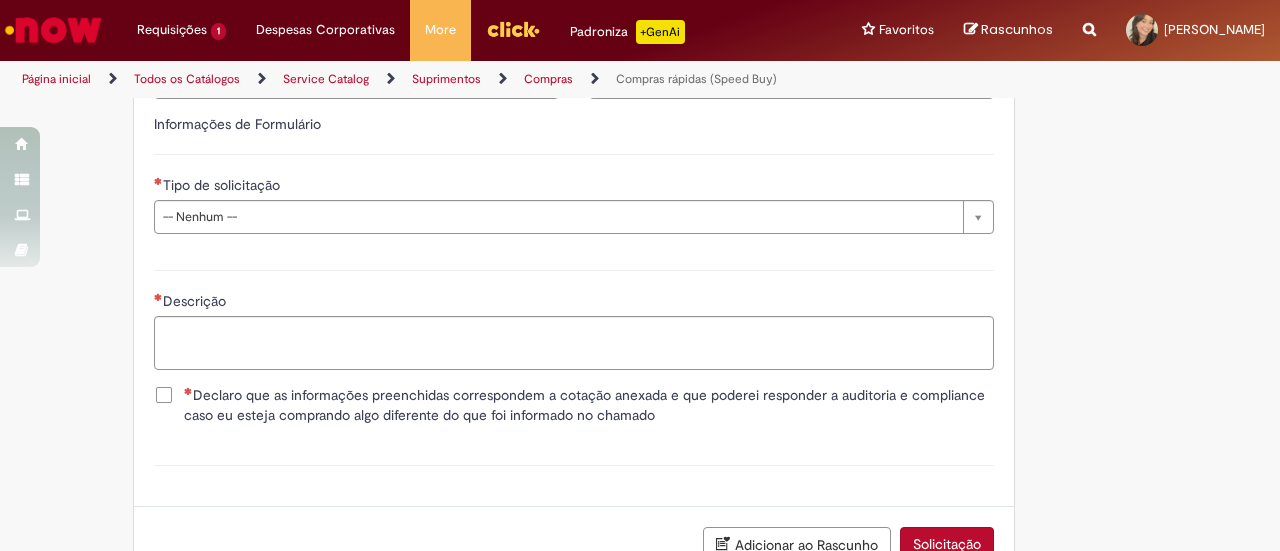 scroll, scrollTop: 2900, scrollLeft: 0, axis: vertical 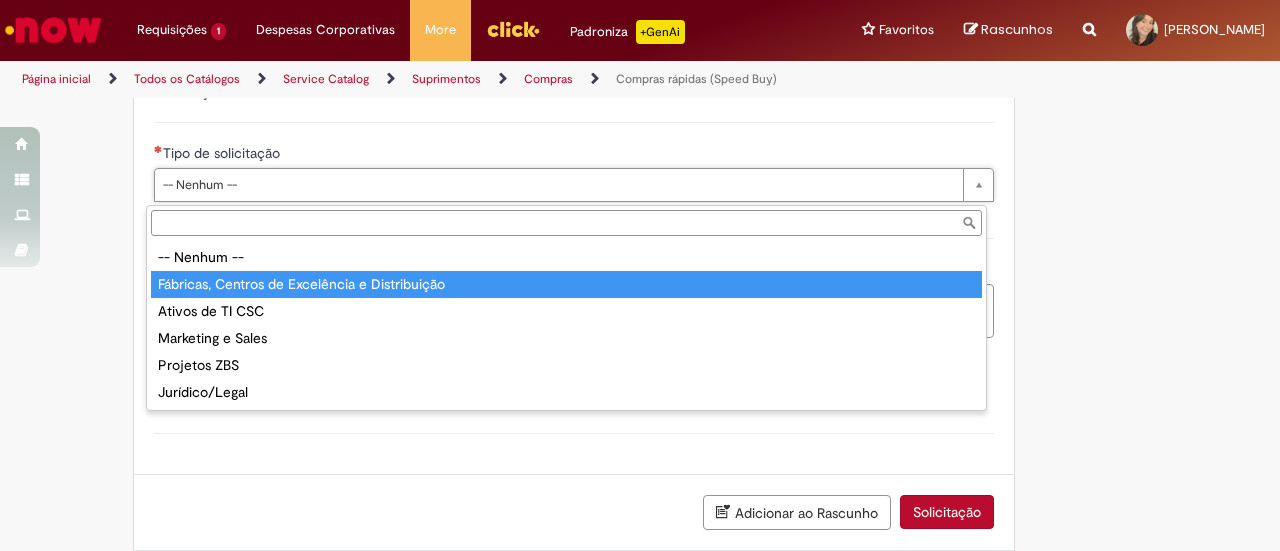 type on "**********" 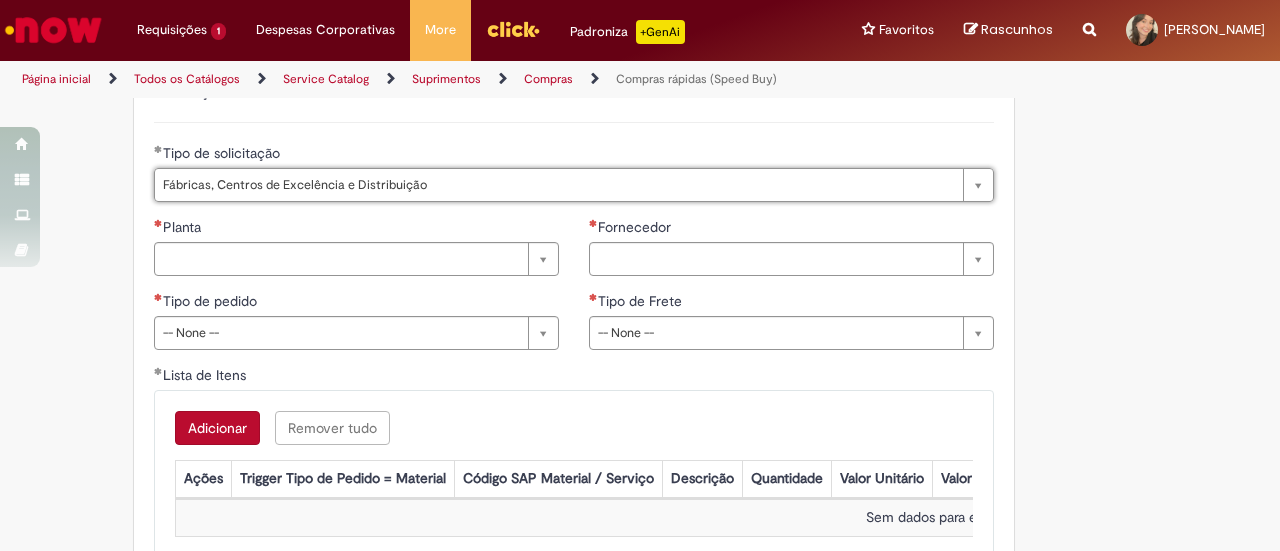 click on "Adicionar Remover tudo Lista de Itens Ações Trigger Tipo de Pedido = Material Código SAP Material / Serviço Descrição Quantidade Valor Unitário Valor Total Moeda Origem do Material Código NCM Conta contábil Método de Pagamento Ordem de Serviço Sem dados para exibir" at bounding box center (574, 476) 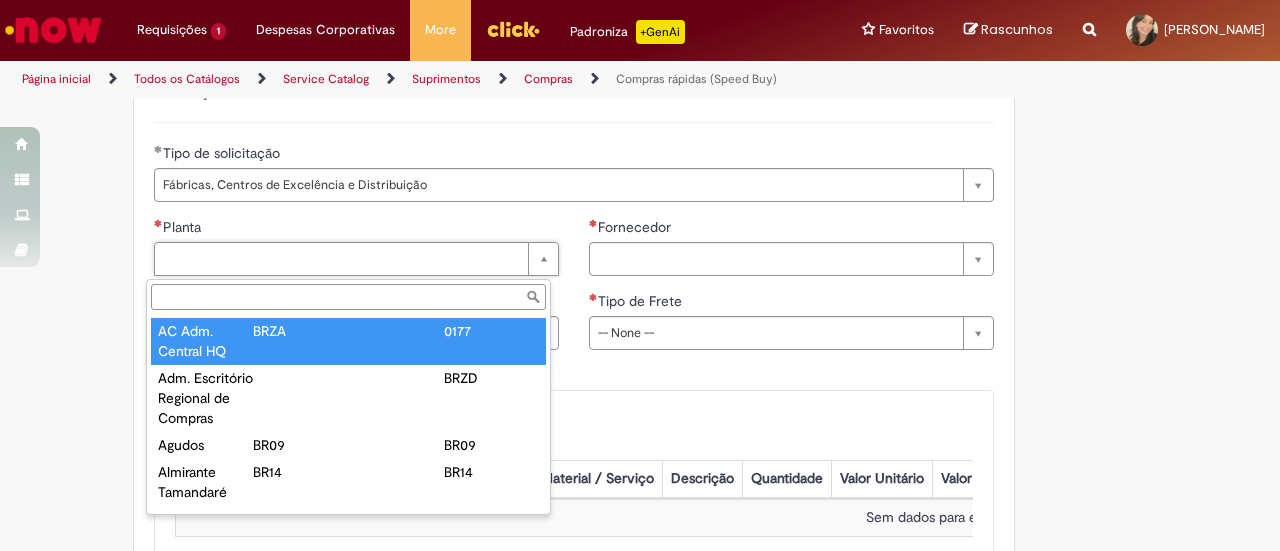 type on "**********" 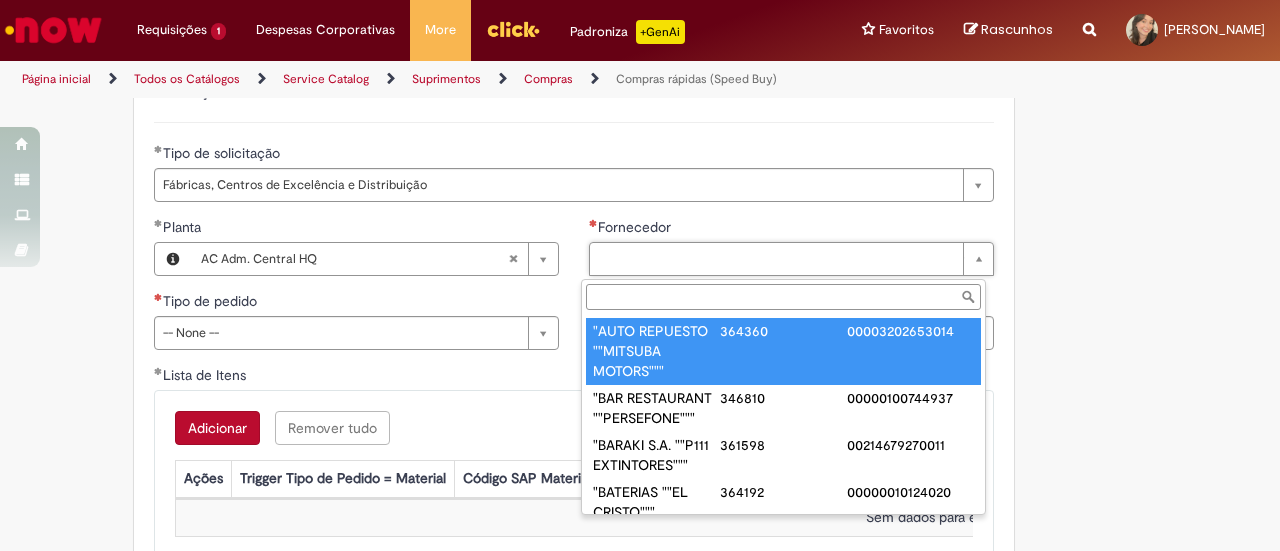 paste on "**********" 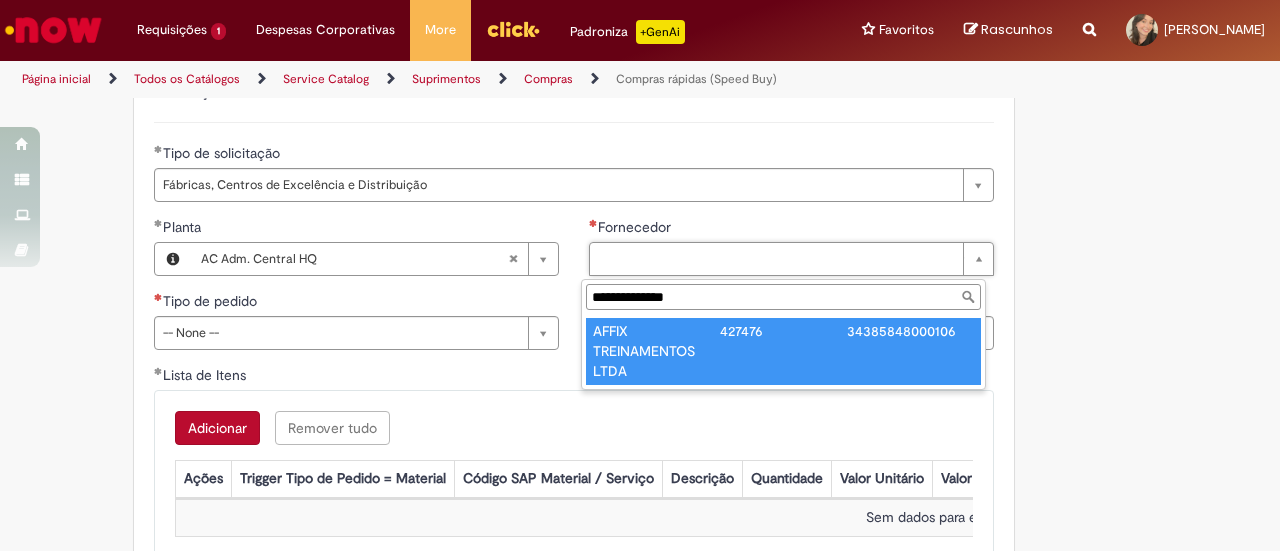 type on "**********" 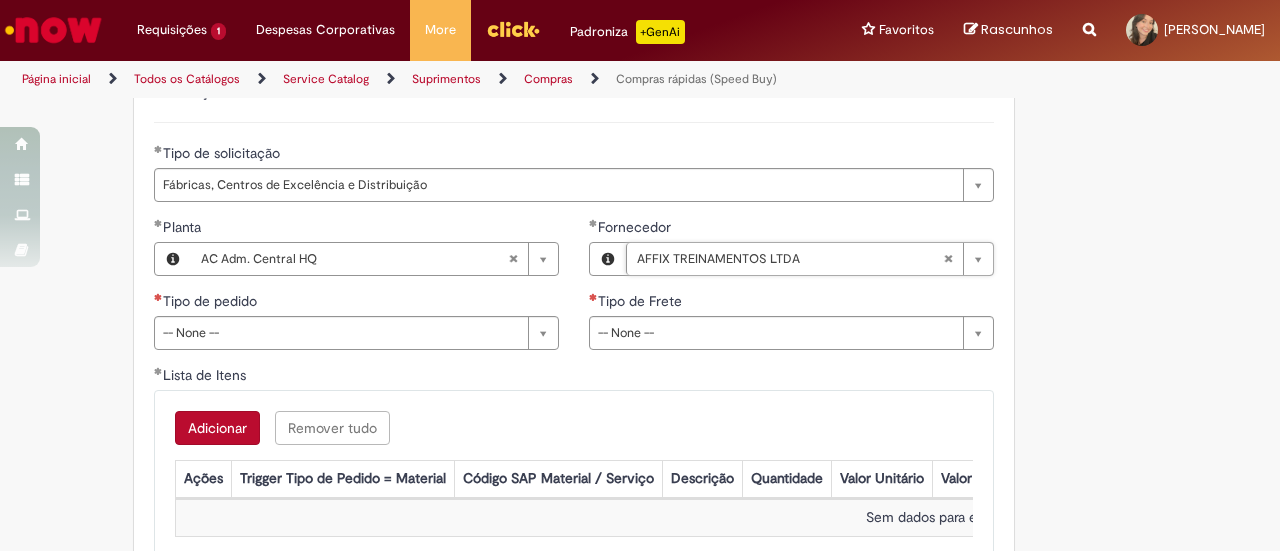 click on "Lista de Itens" at bounding box center (574, 377) 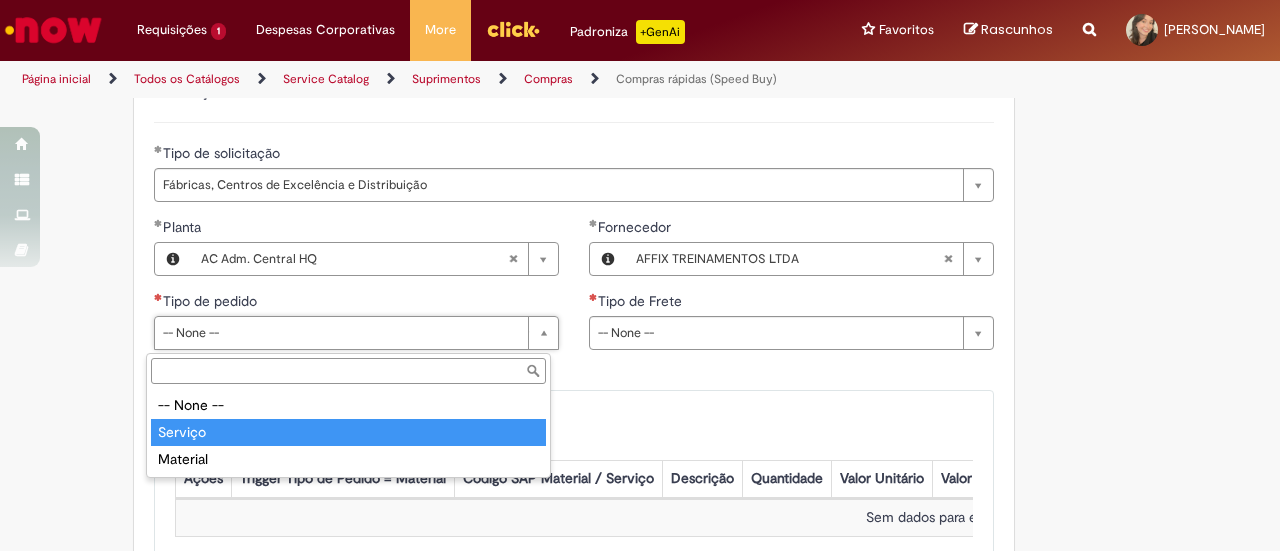 type on "*******" 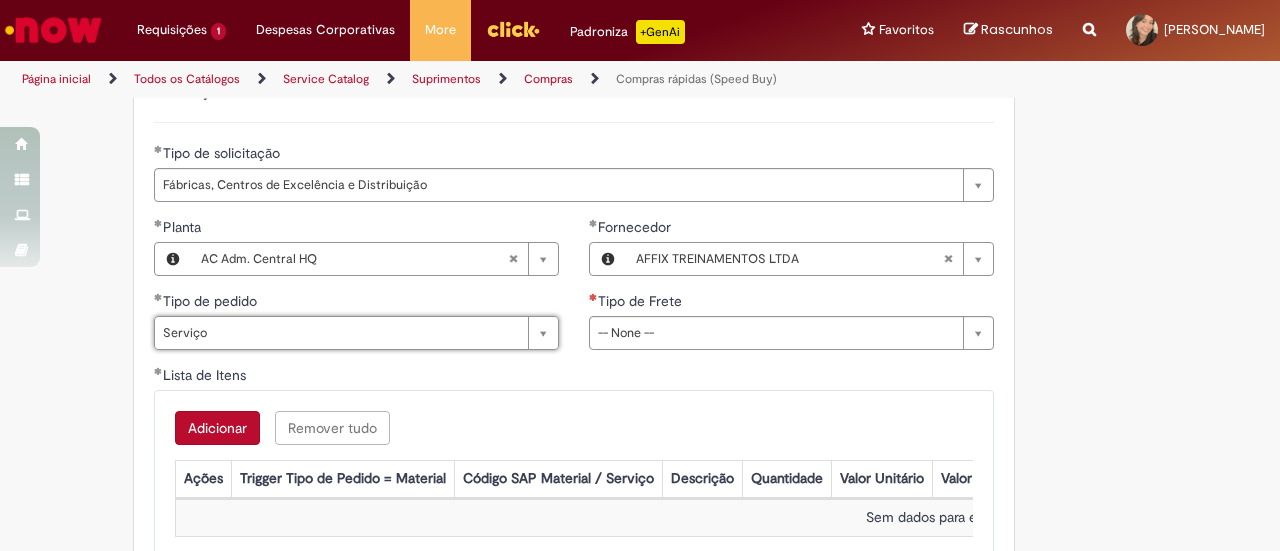 click on "**********" at bounding box center (791, 291) 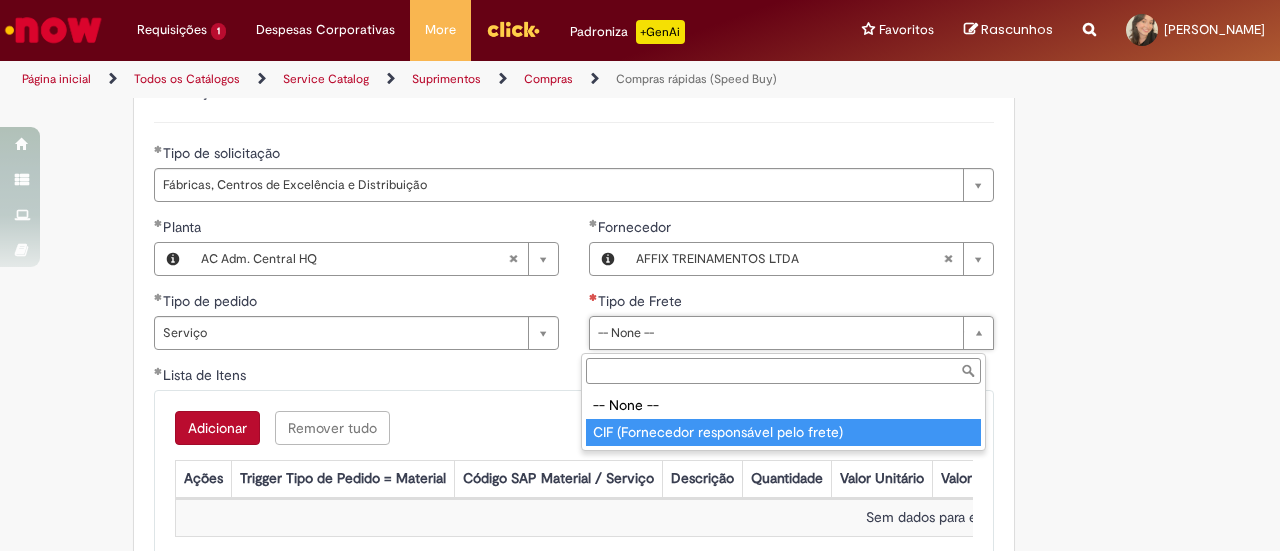 drag, startPoint x: 778, startPoint y: 432, endPoint x: 536, endPoint y: 371, distance: 249.56963 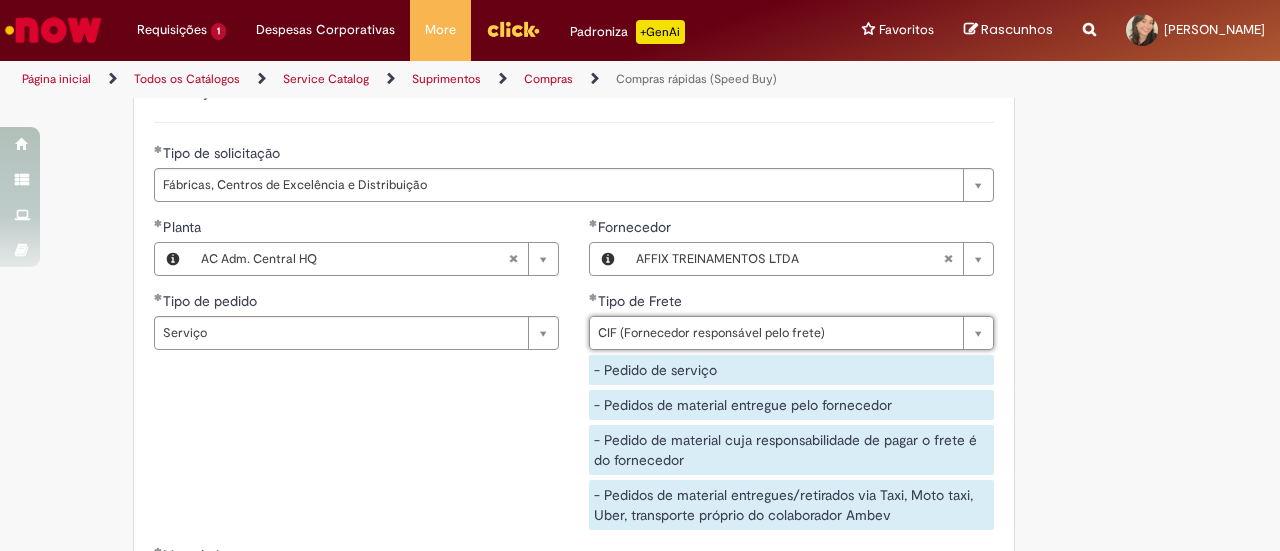 click on "**********" at bounding box center (574, 381) 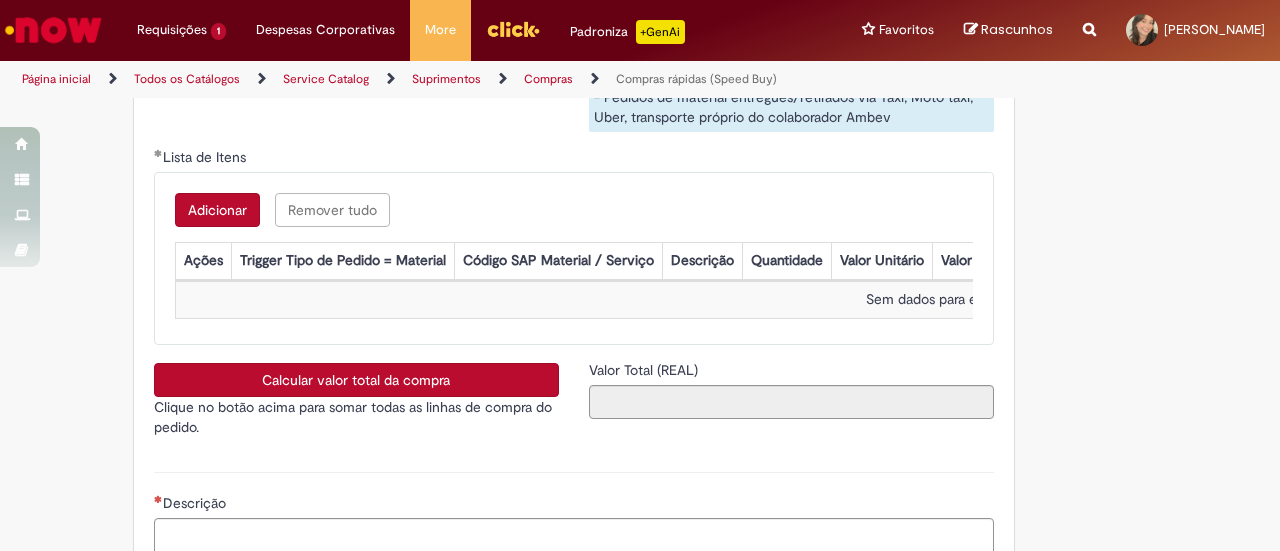 scroll, scrollTop: 3300, scrollLeft: 0, axis: vertical 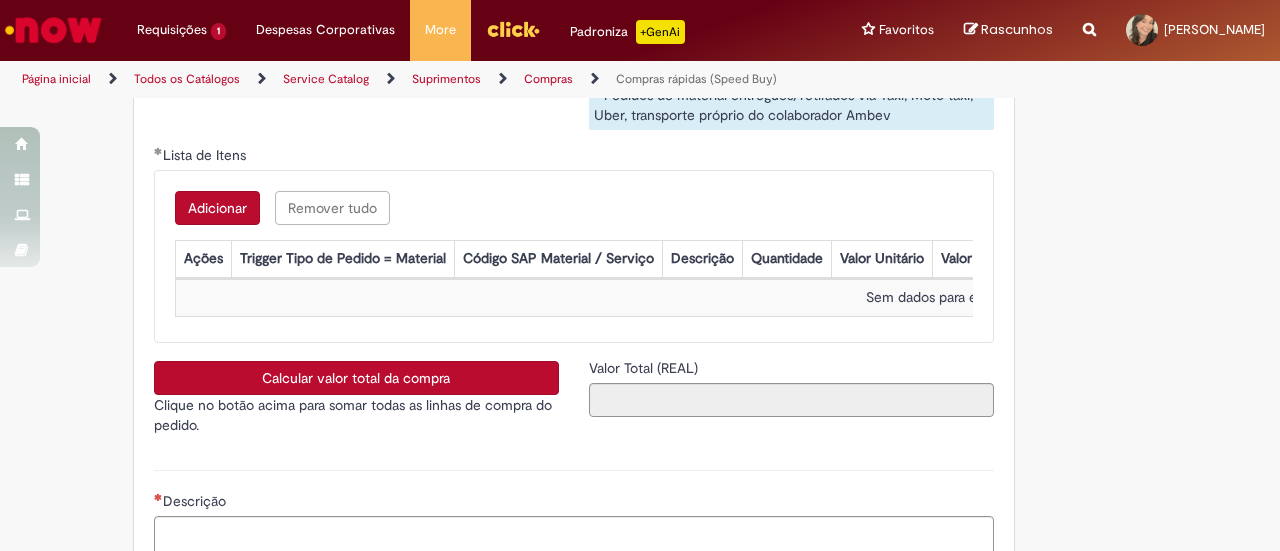 click on "Adicionar" at bounding box center (217, 208) 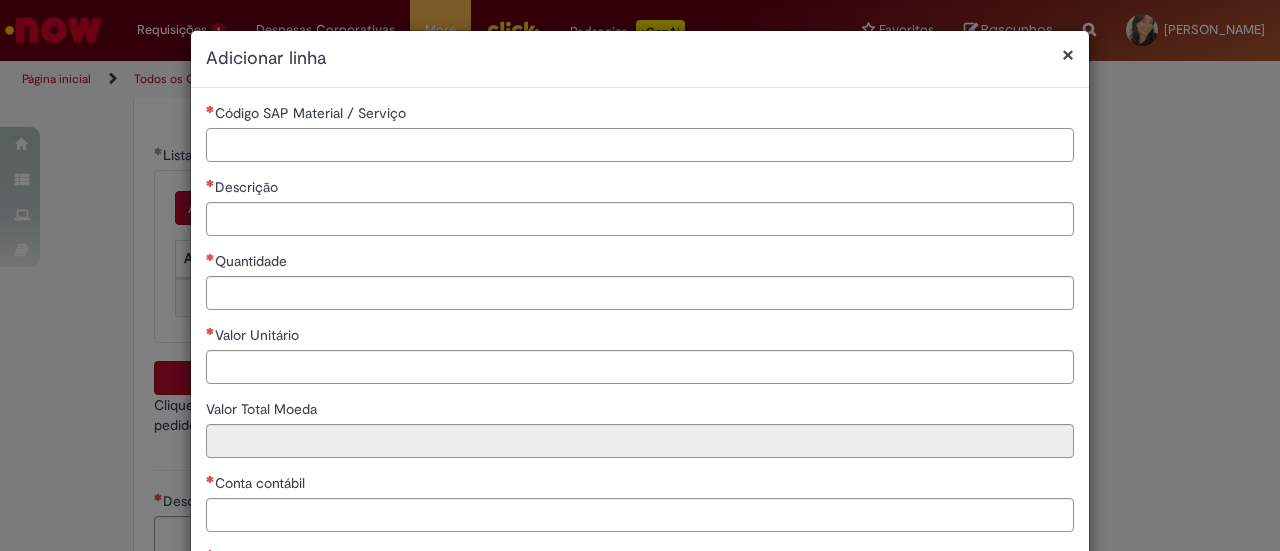 click on "Código SAP Material / Serviço" at bounding box center (640, 145) 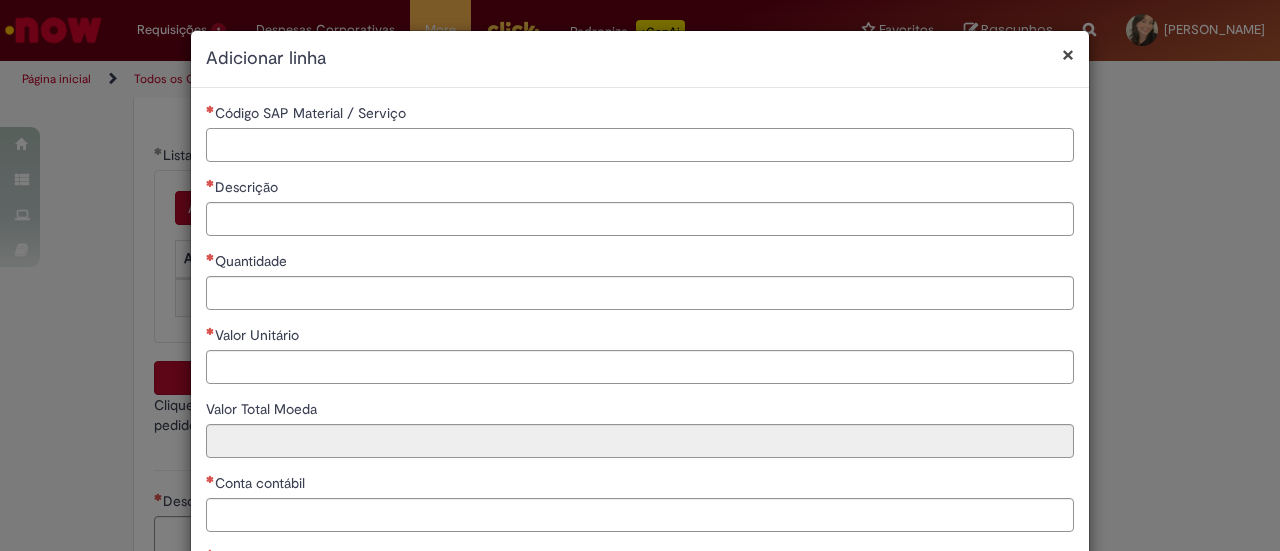 paste on "*******" 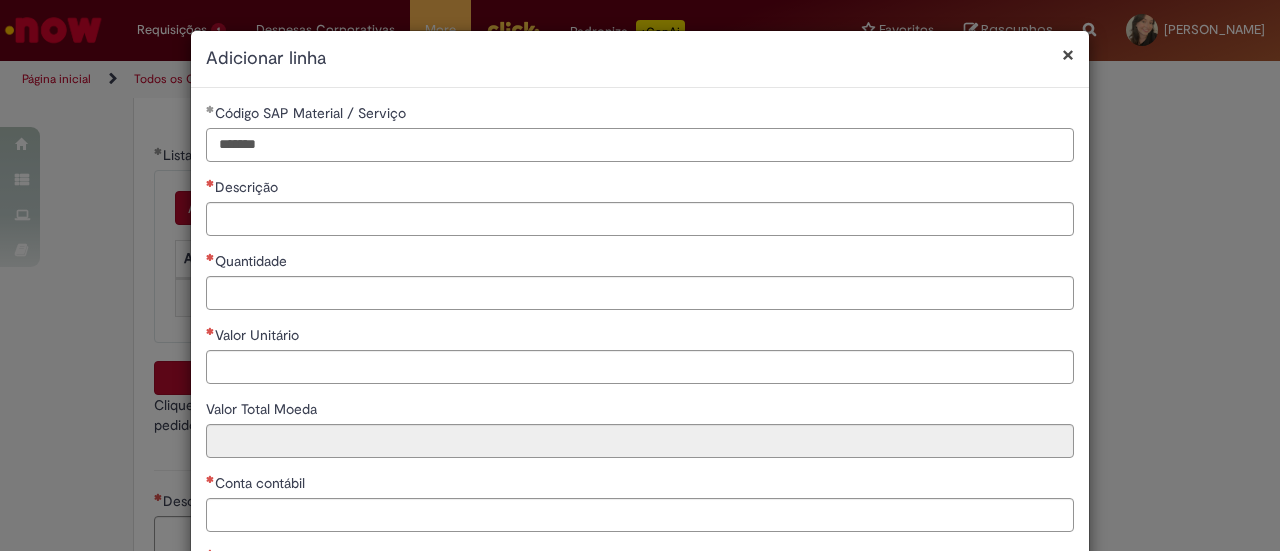 type on "*******" 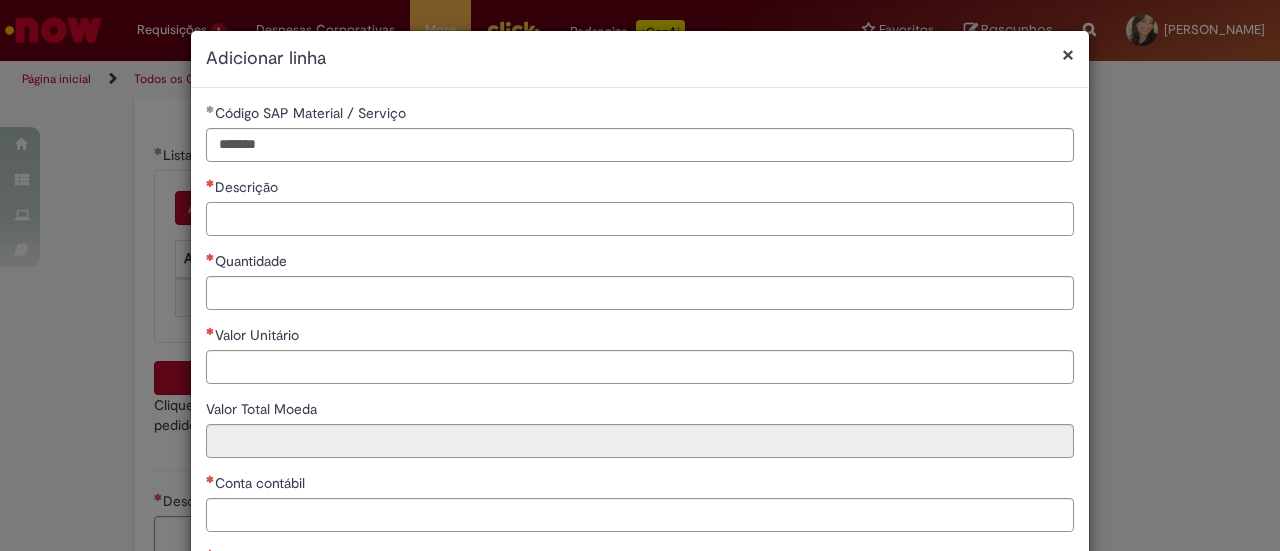 click on "Descrição" at bounding box center (640, 219) 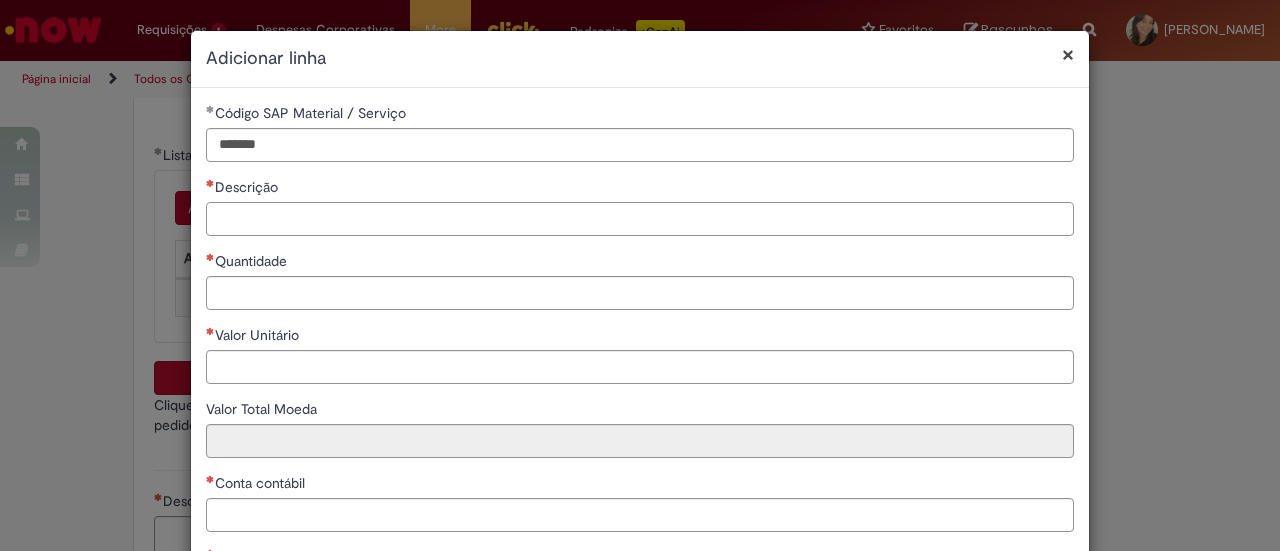 paste on "**********" 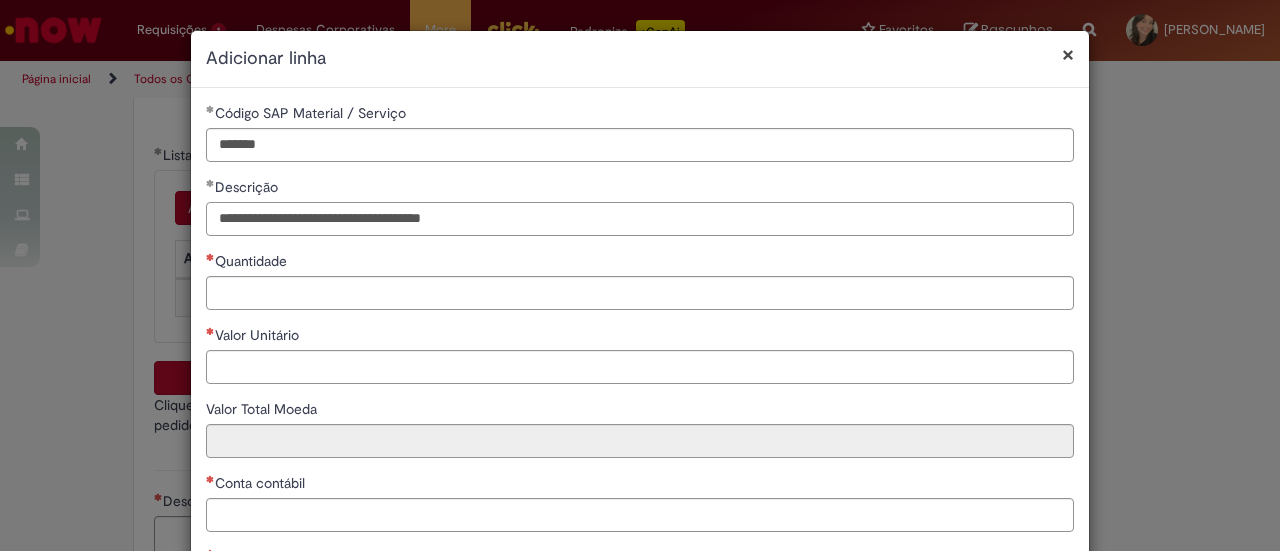 type on "**********" 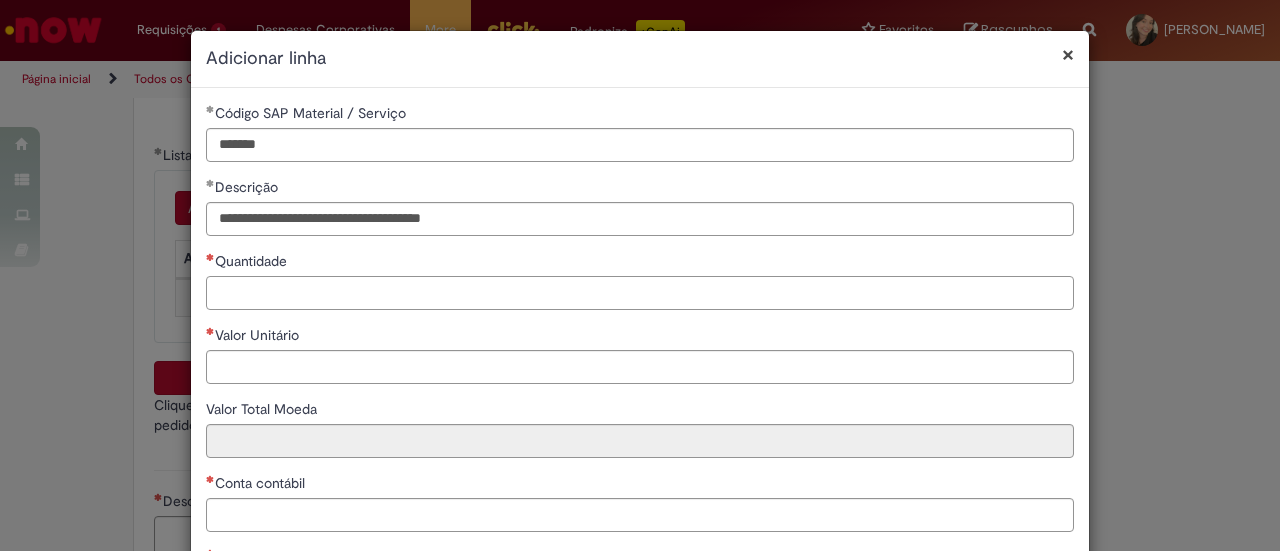 click on "Quantidade" at bounding box center (640, 293) 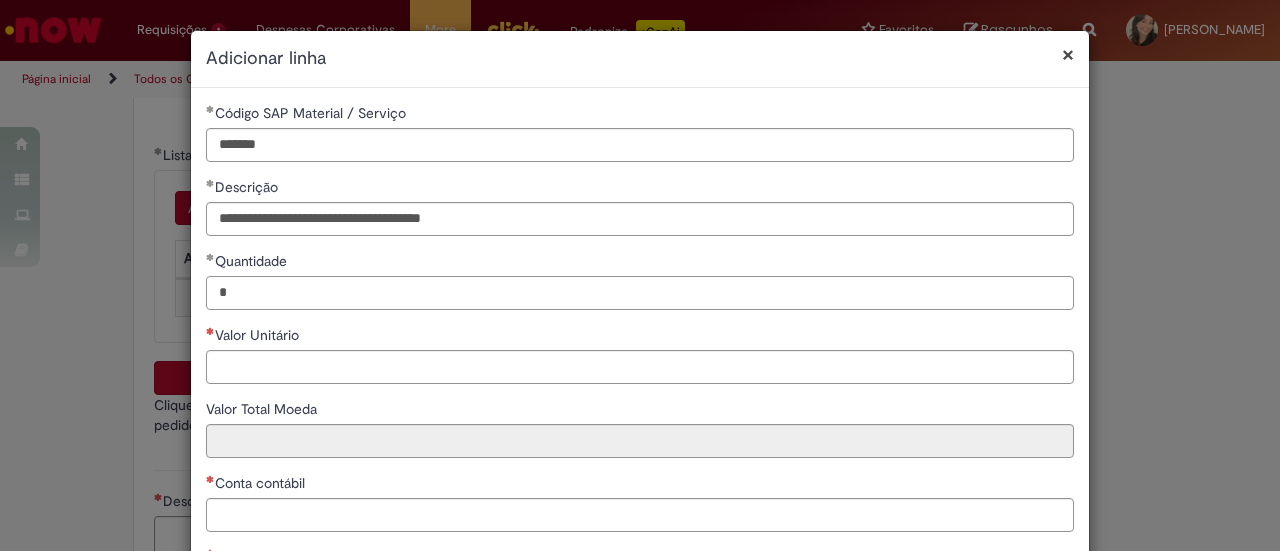 type on "*" 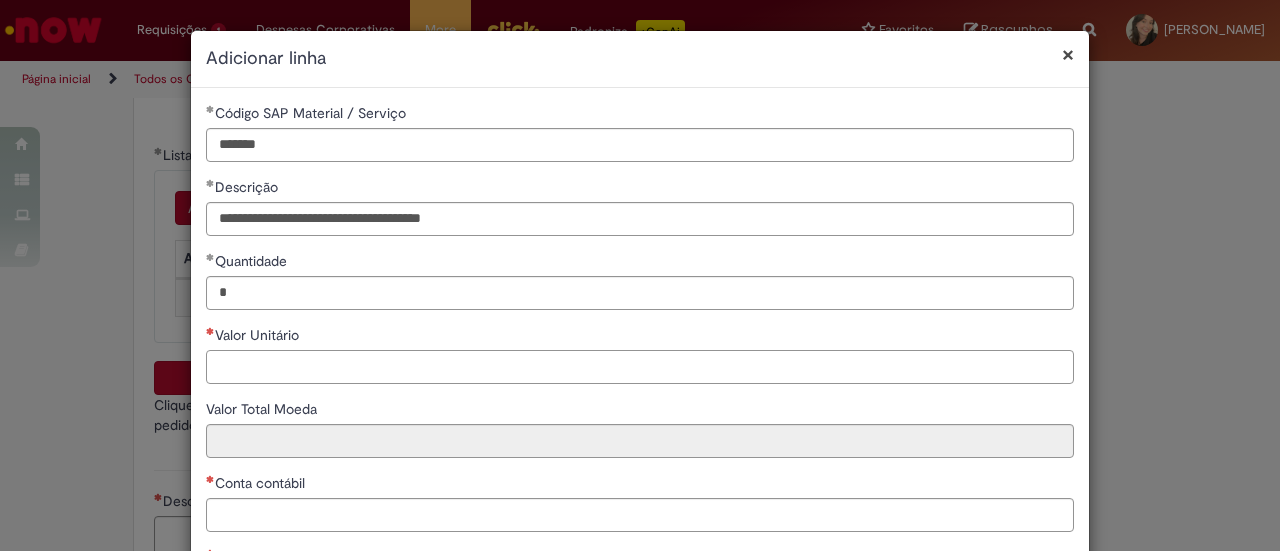 click on "Valor Unitário" at bounding box center [640, 367] 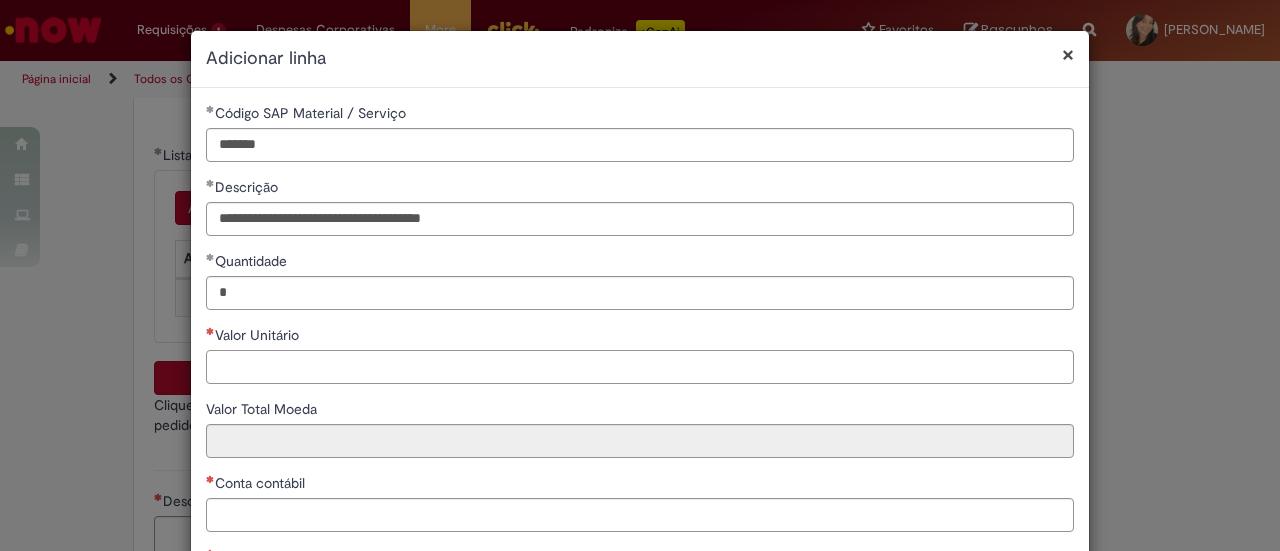 paste on "********" 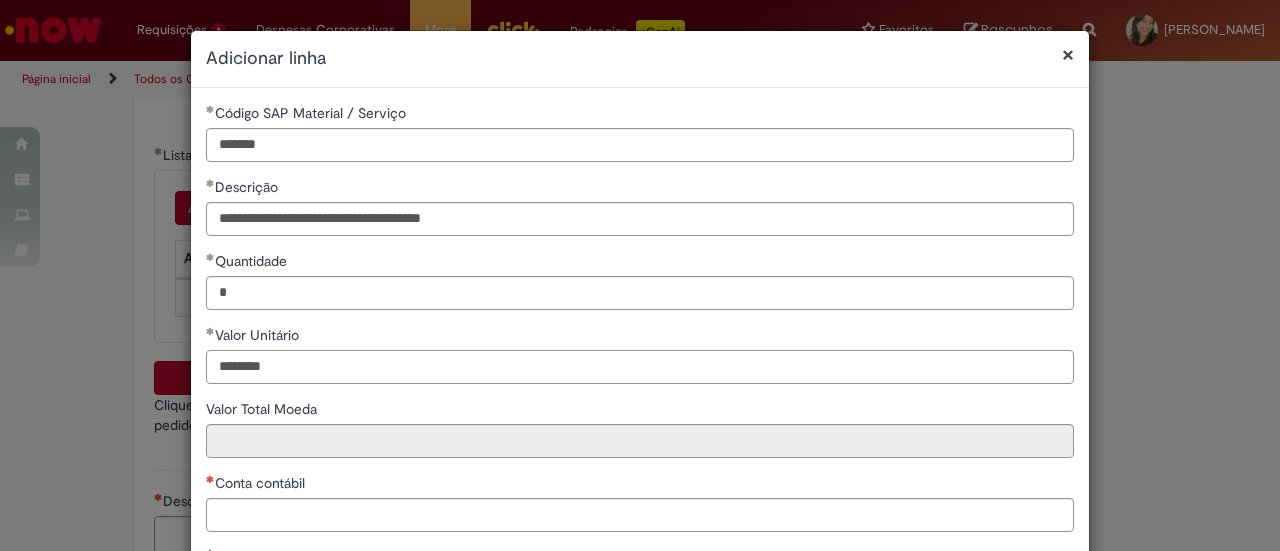 click on "********" at bounding box center (640, 367) 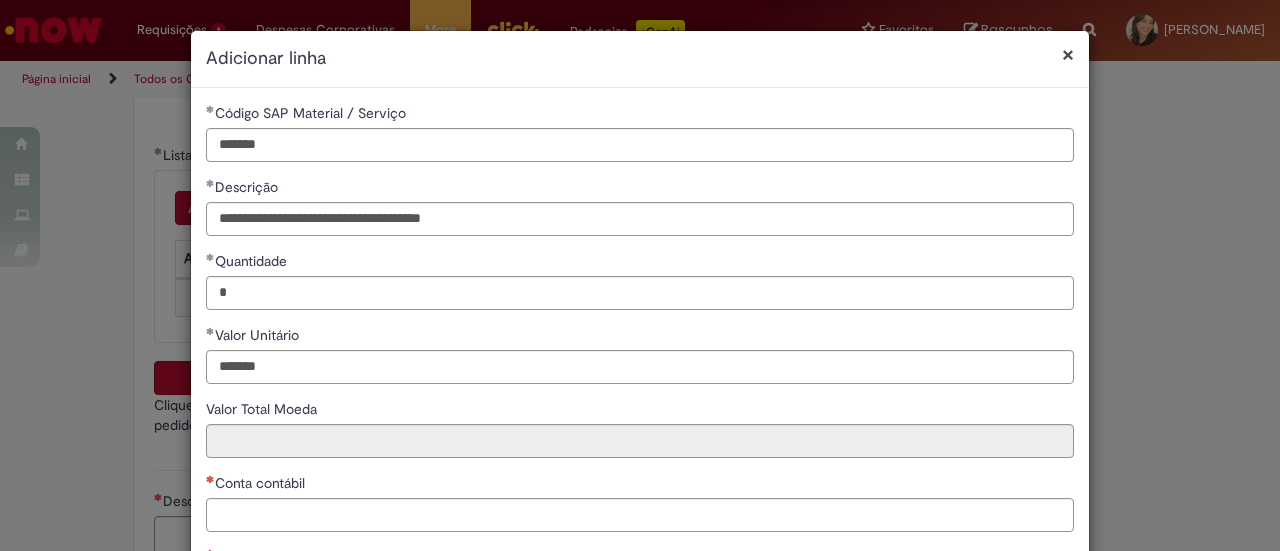 type on "********" 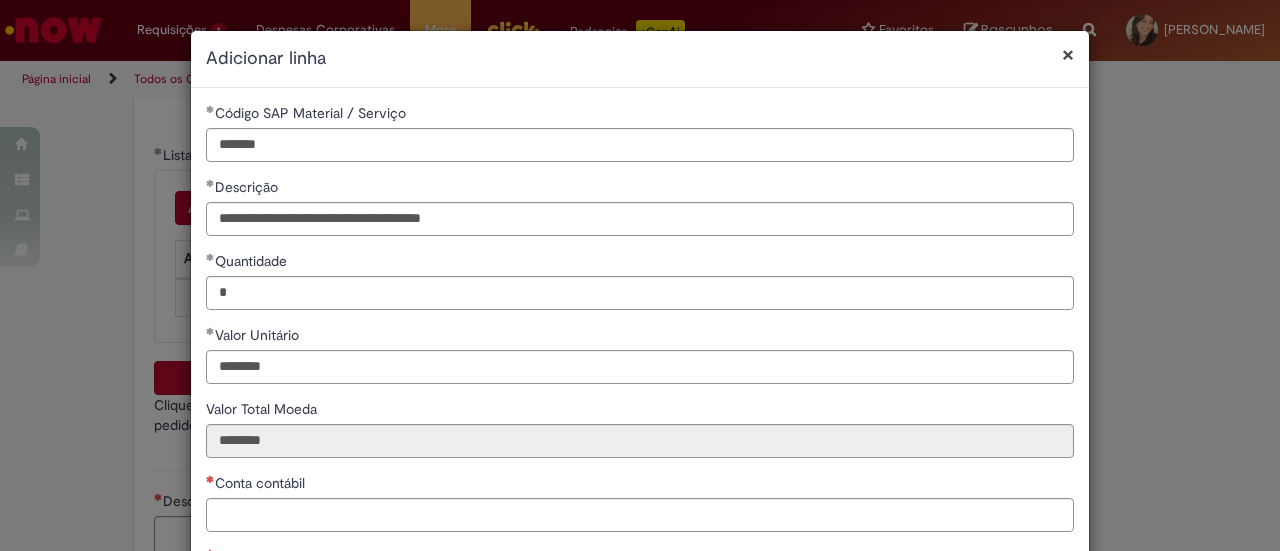 click on "Valor Total Moeda" at bounding box center [640, 411] 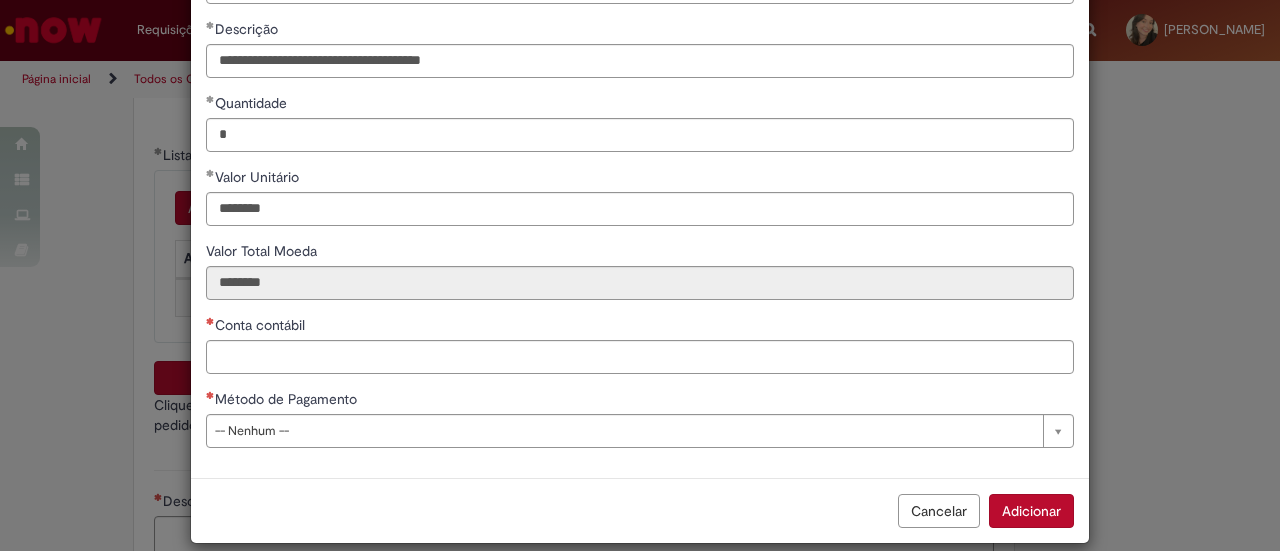 scroll, scrollTop: 180, scrollLeft: 0, axis: vertical 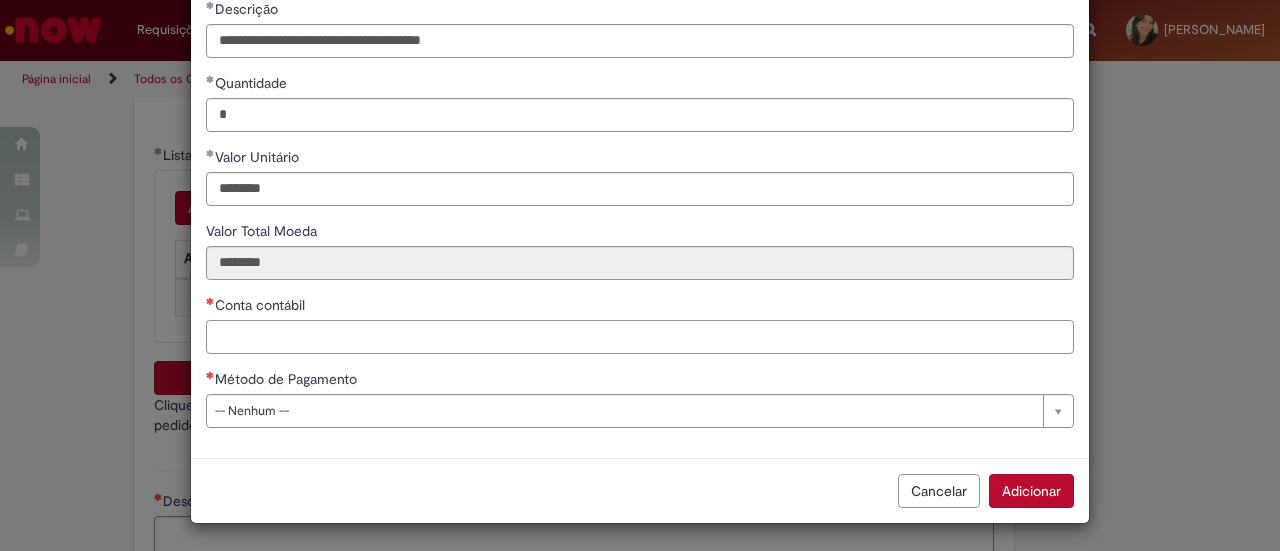 click on "Conta contábil" at bounding box center (640, 337) 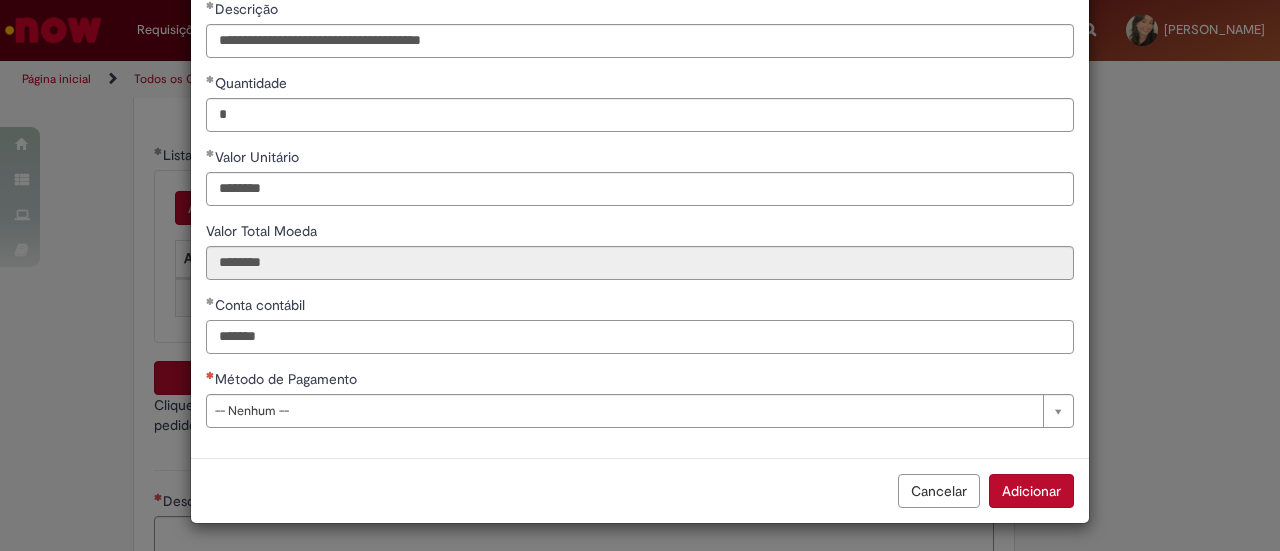 type on "*******" 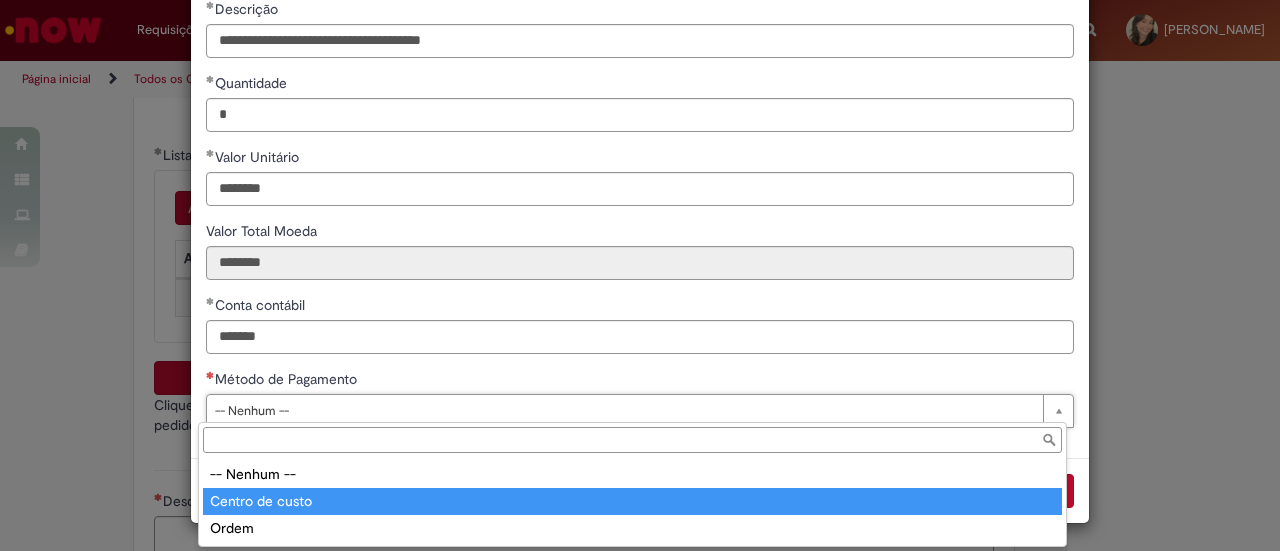type on "**********" 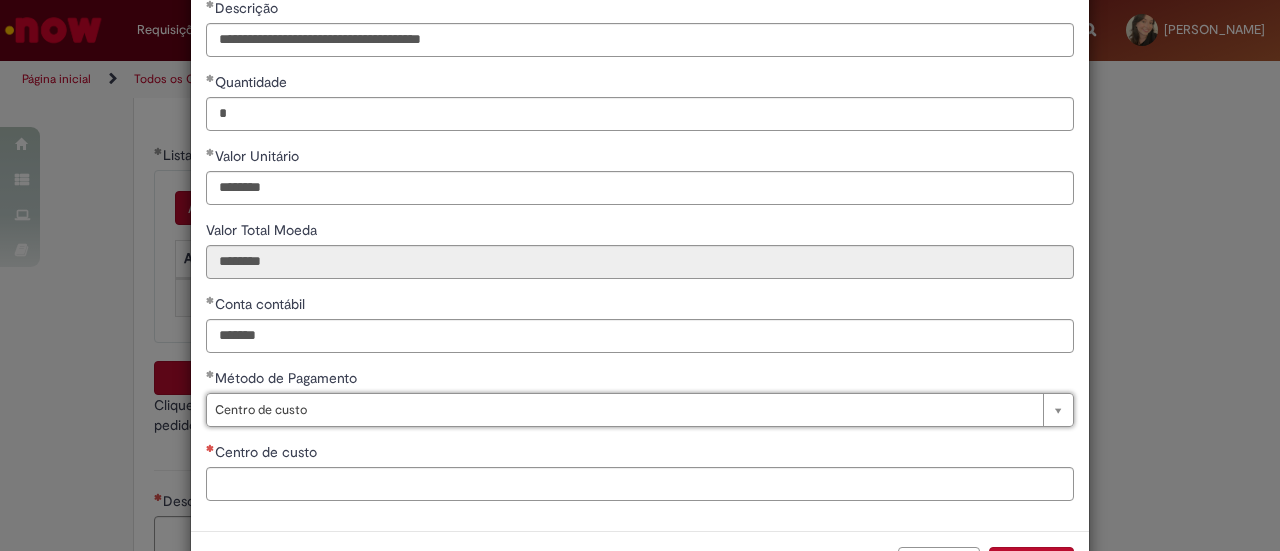 click on "Método de Pagamento" at bounding box center (640, 380) 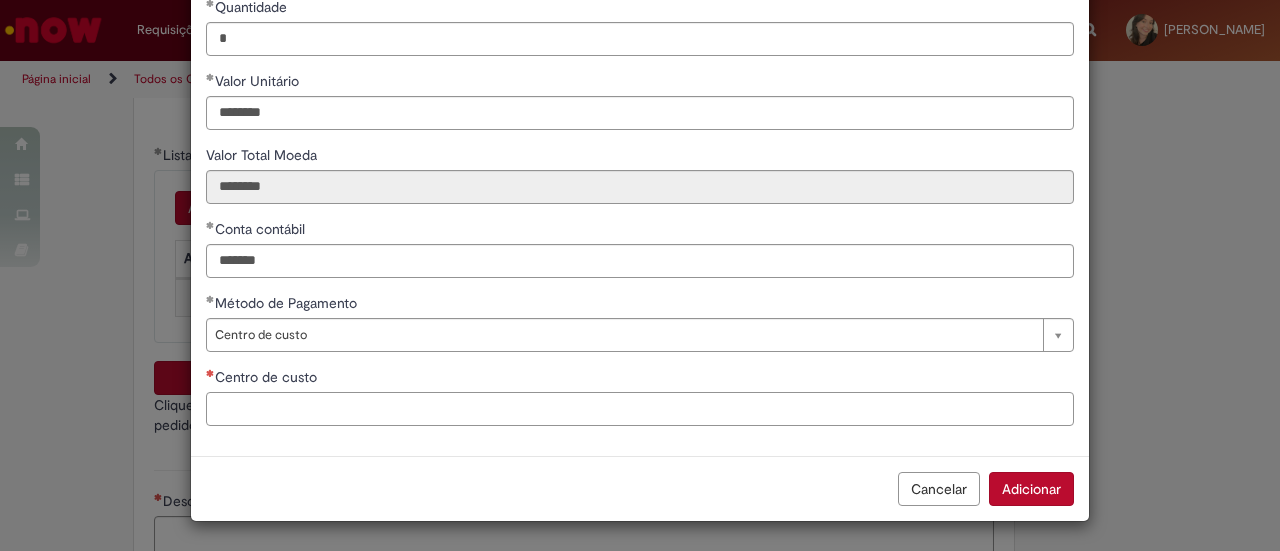 click on "Centro de custo" at bounding box center [640, 409] 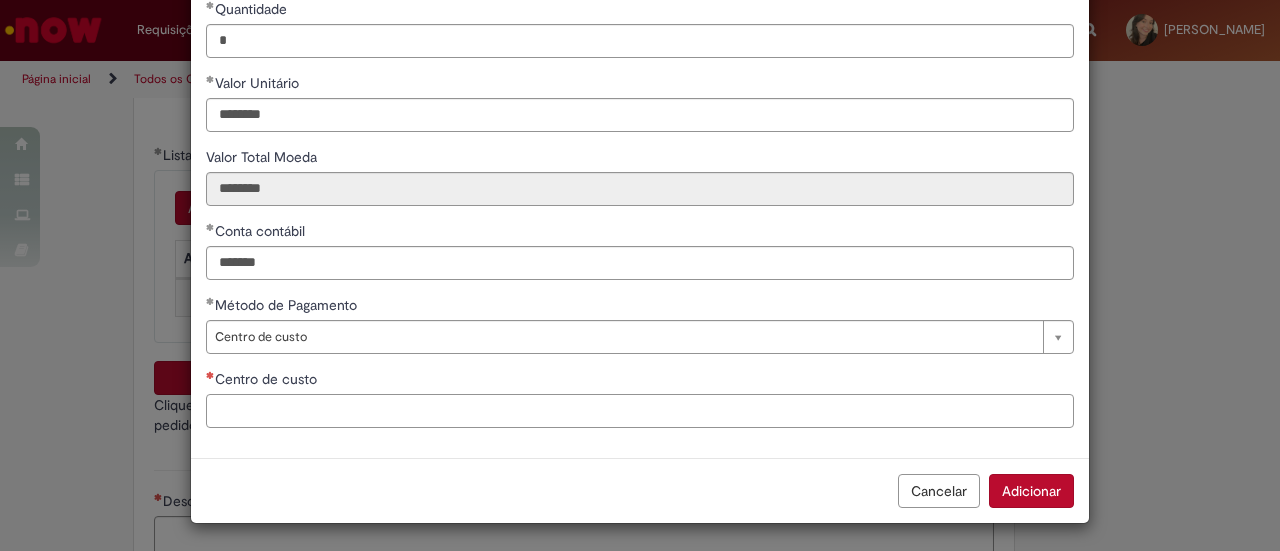 paste on "**********" 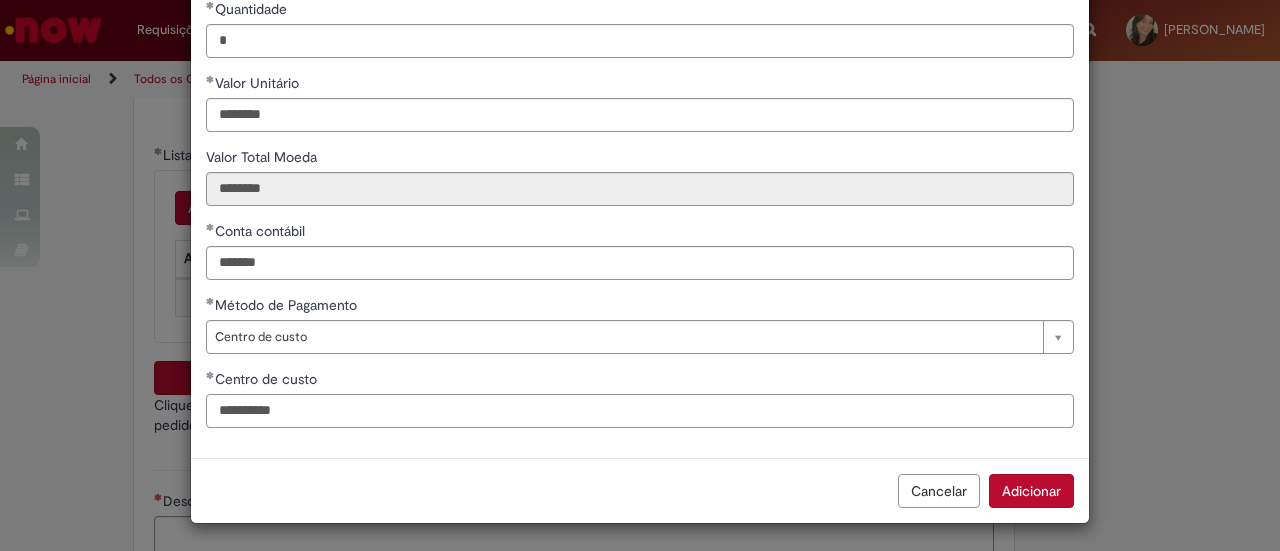 type on "**********" 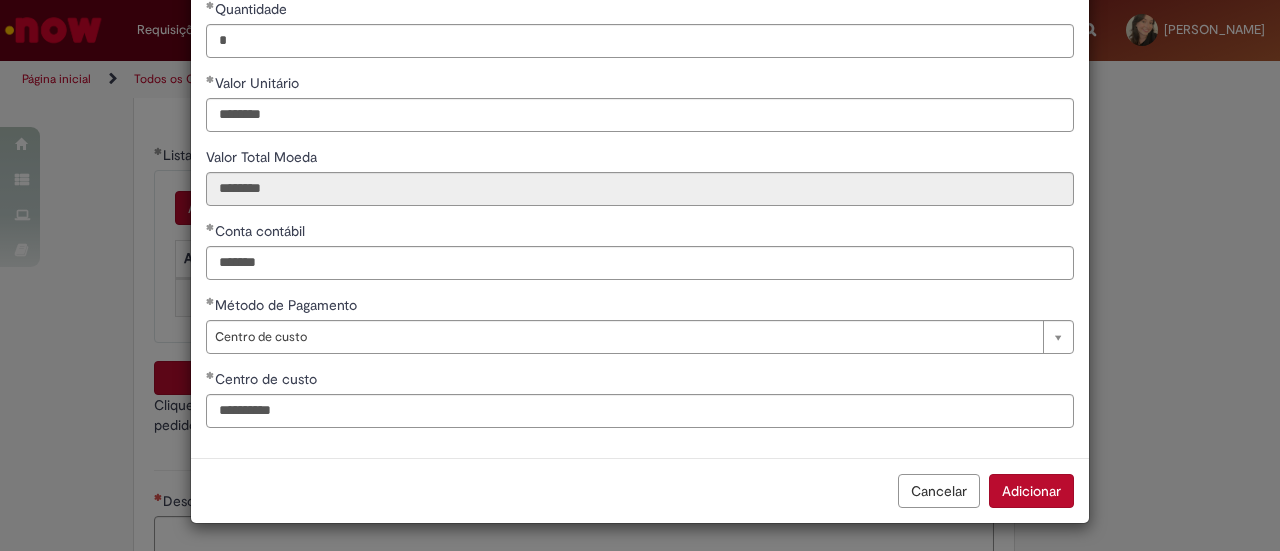 click on "**********" at bounding box center [640, 147] 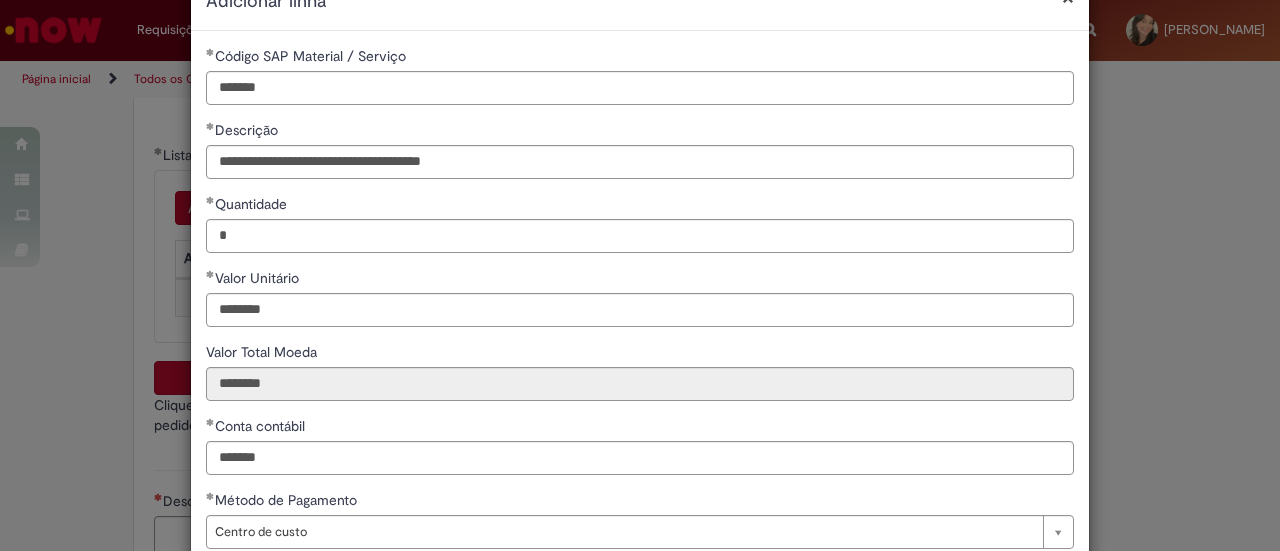 scroll, scrollTop: 0, scrollLeft: 0, axis: both 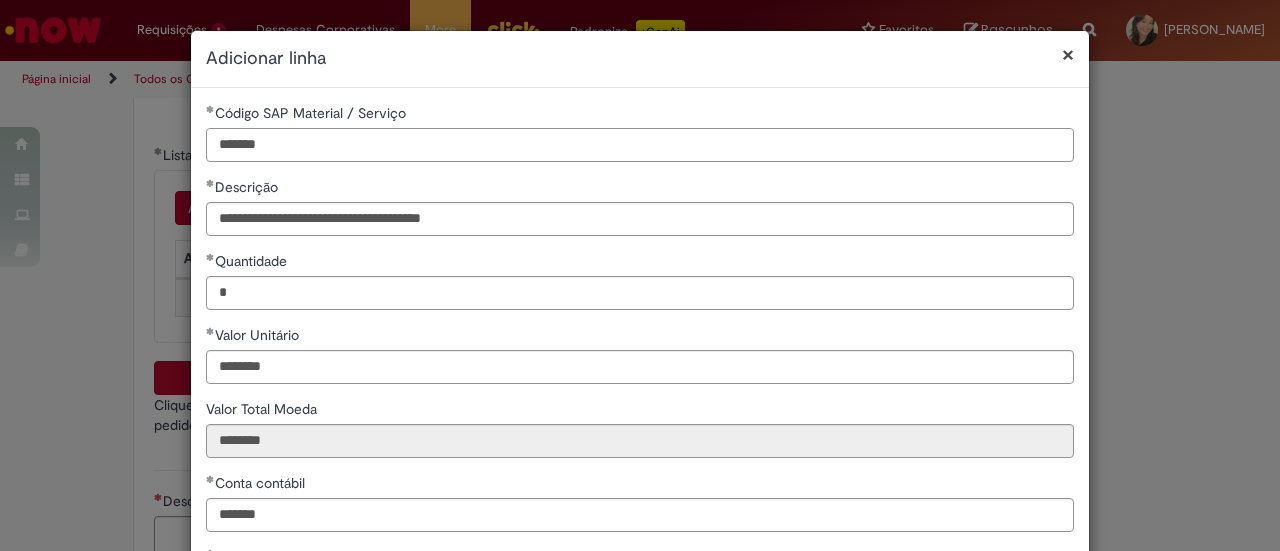 drag, startPoint x: 210, startPoint y: 135, endPoint x: 171, endPoint y: 127, distance: 39.812057 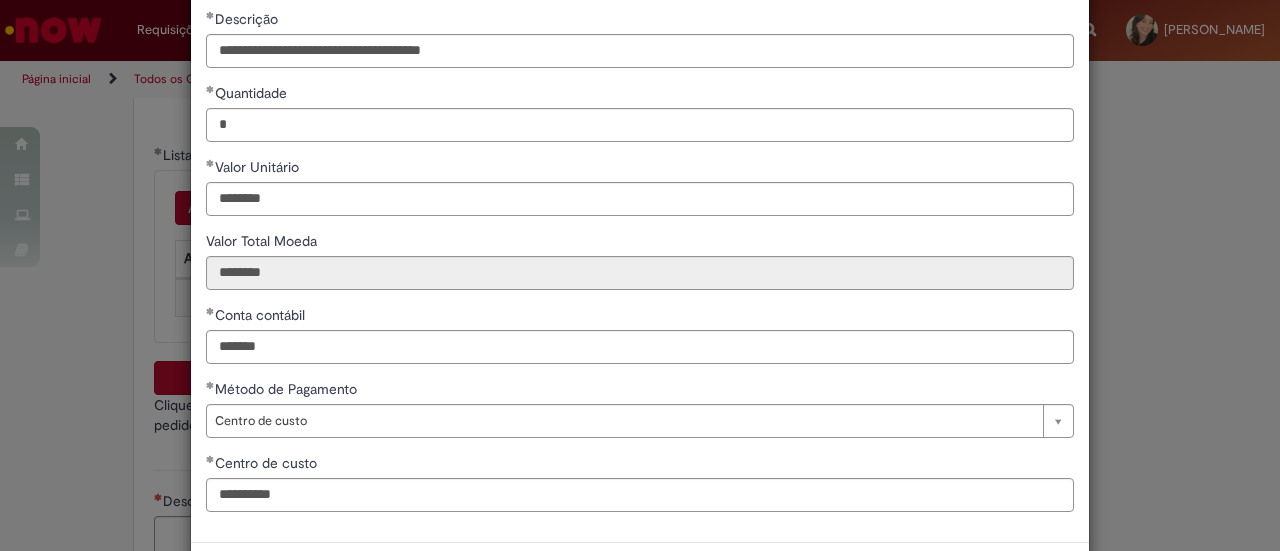 scroll, scrollTop: 252, scrollLeft: 0, axis: vertical 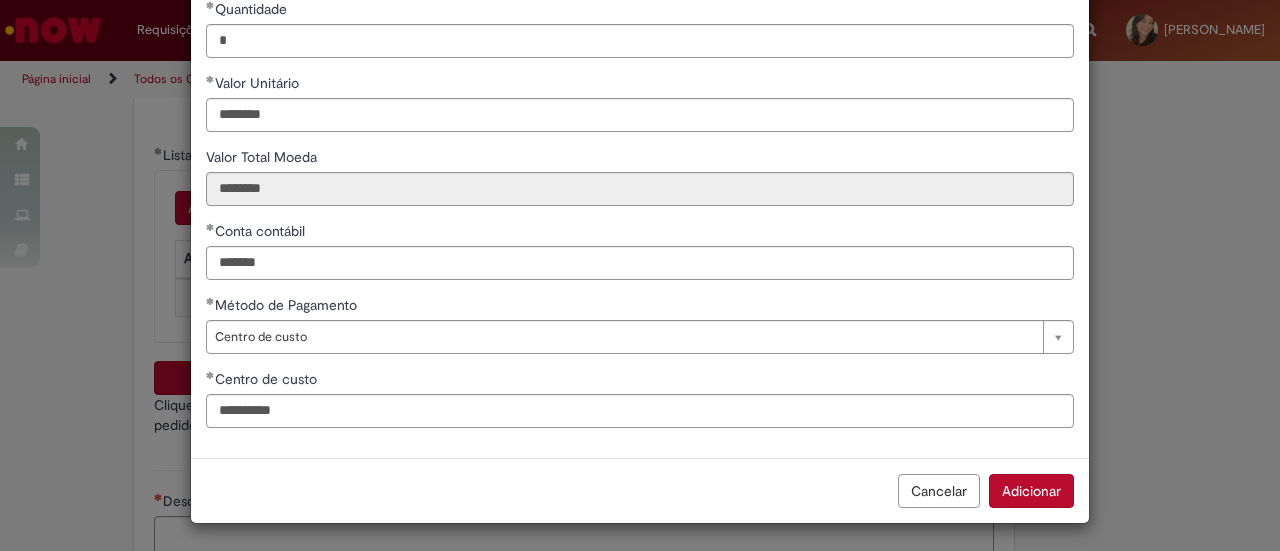 click on "Adicionar" at bounding box center (1031, 491) 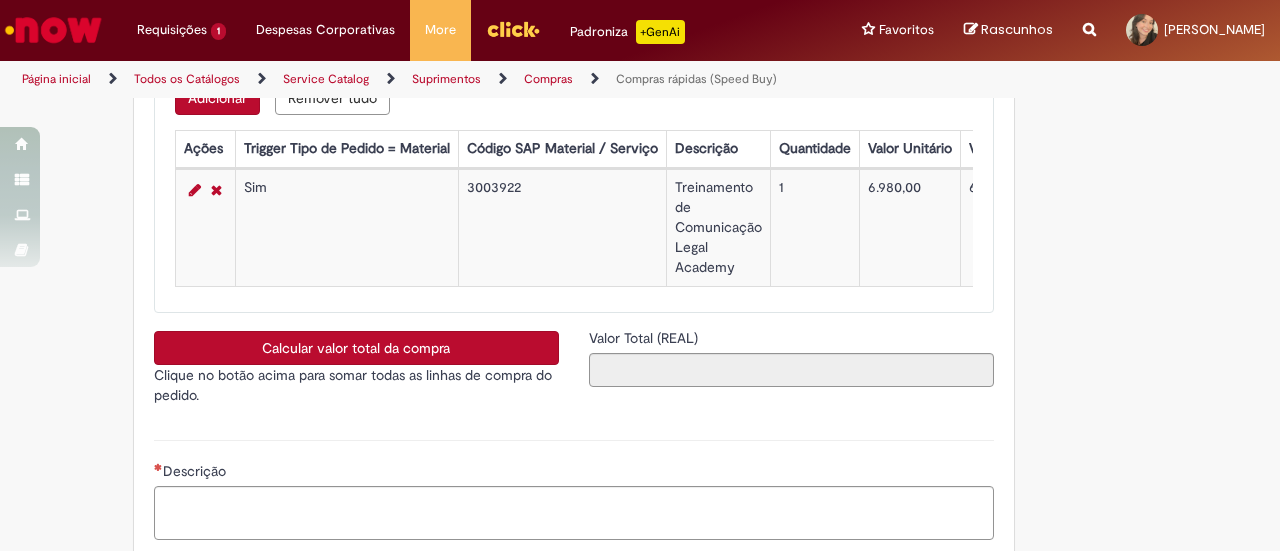 scroll, scrollTop: 3500, scrollLeft: 0, axis: vertical 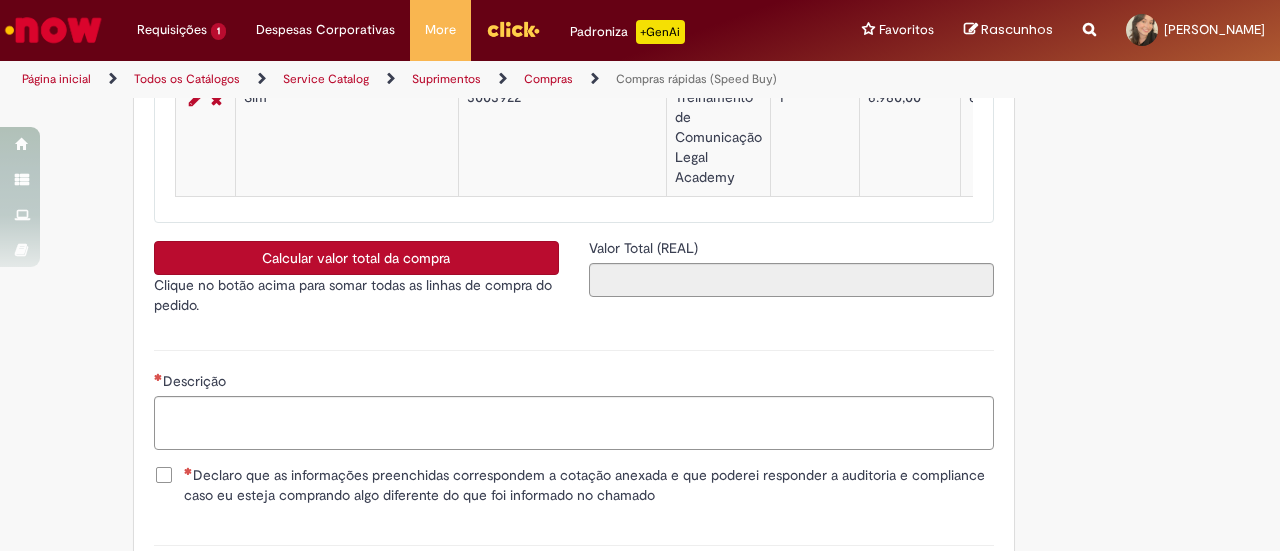 click on "Calcular valor total da compra" at bounding box center (356, 258) 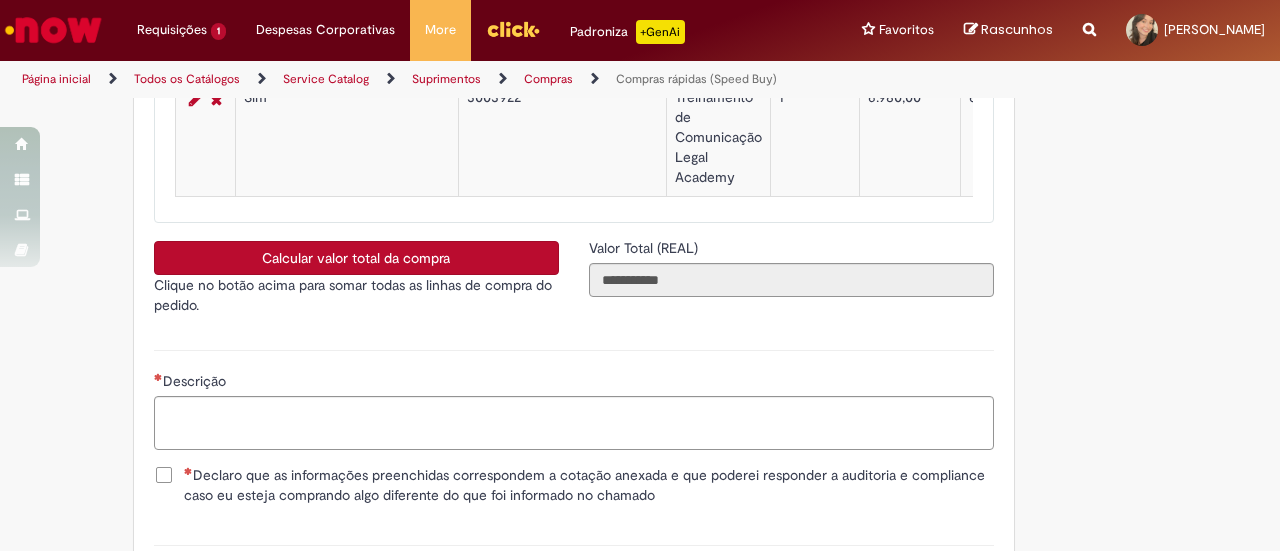 click on "Descrição" at bounding box center [574, 397] 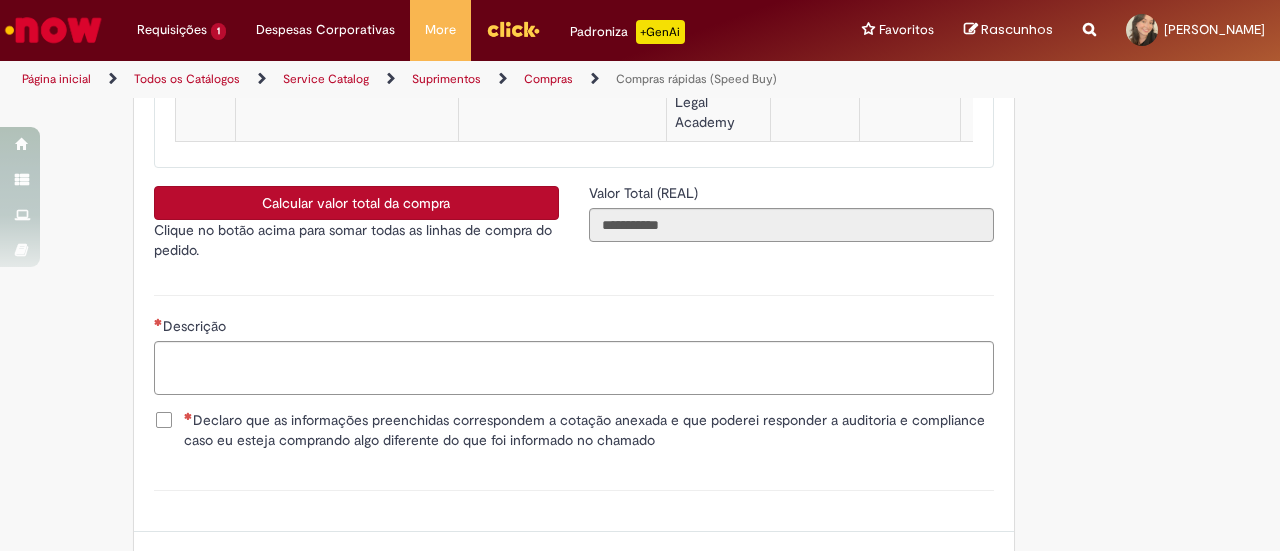 scroll, scrollTop: 3600, scrollLeft: 0, axis: vertical 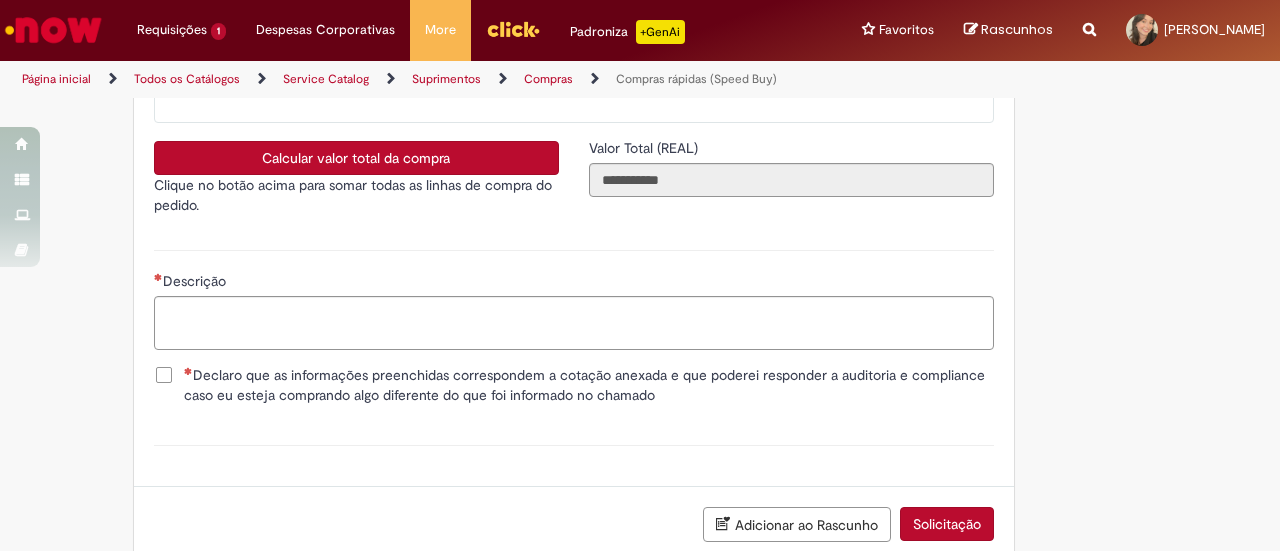 type 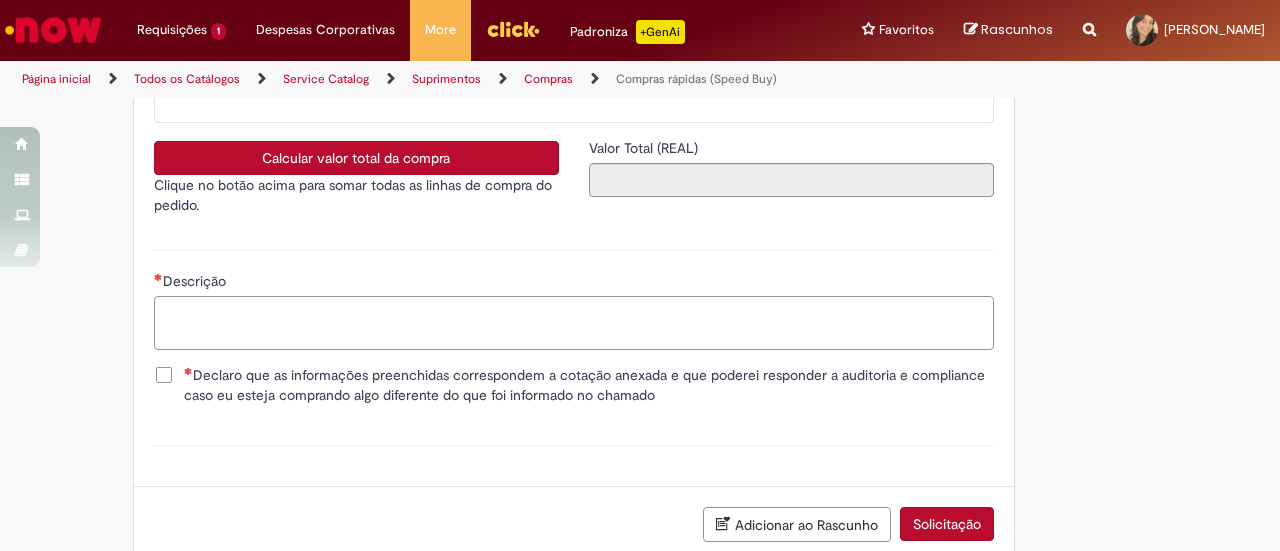 click on "Descrição" at bounding box center (574, 322) 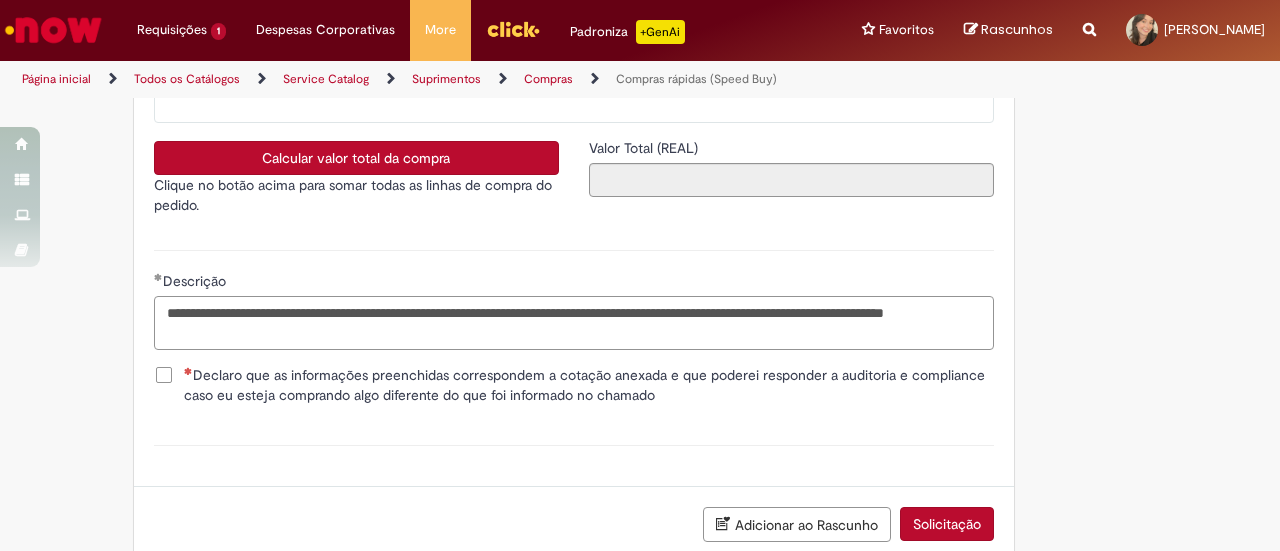 type on "**********" 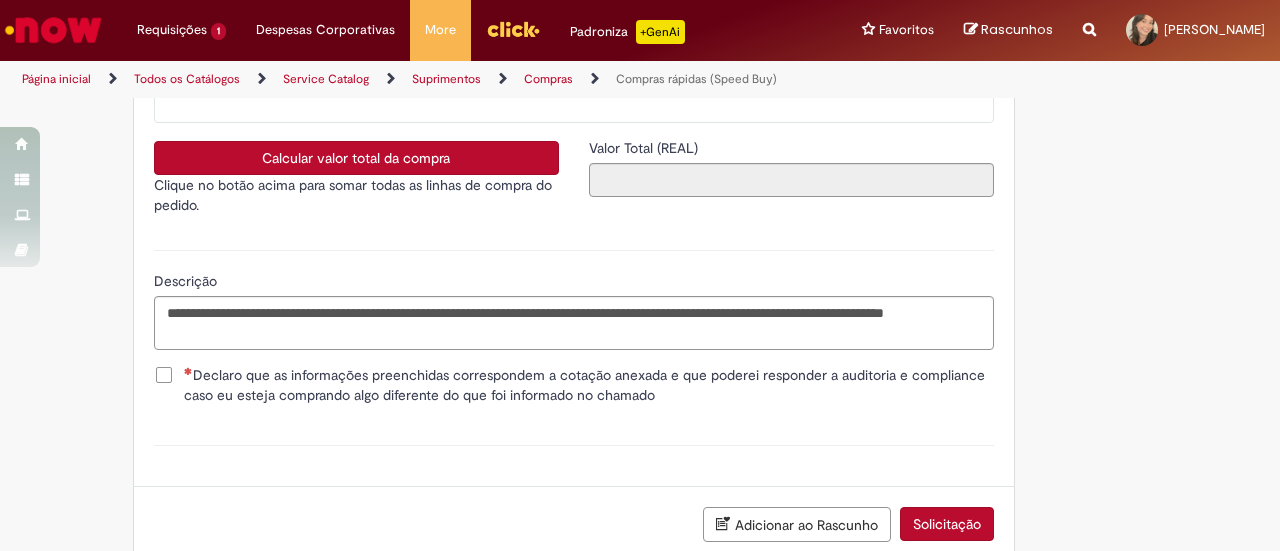 click on "Descrição" at bounding box center [574, 283] 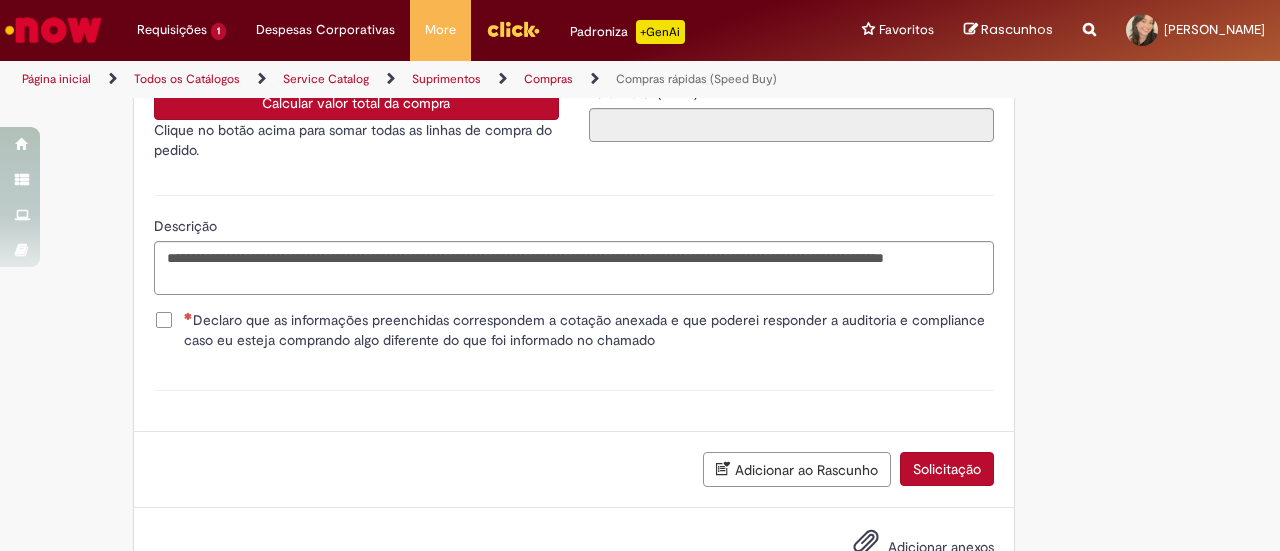 scroll, scrollTop: 3700, scrollLeft: 0, axis: vertical 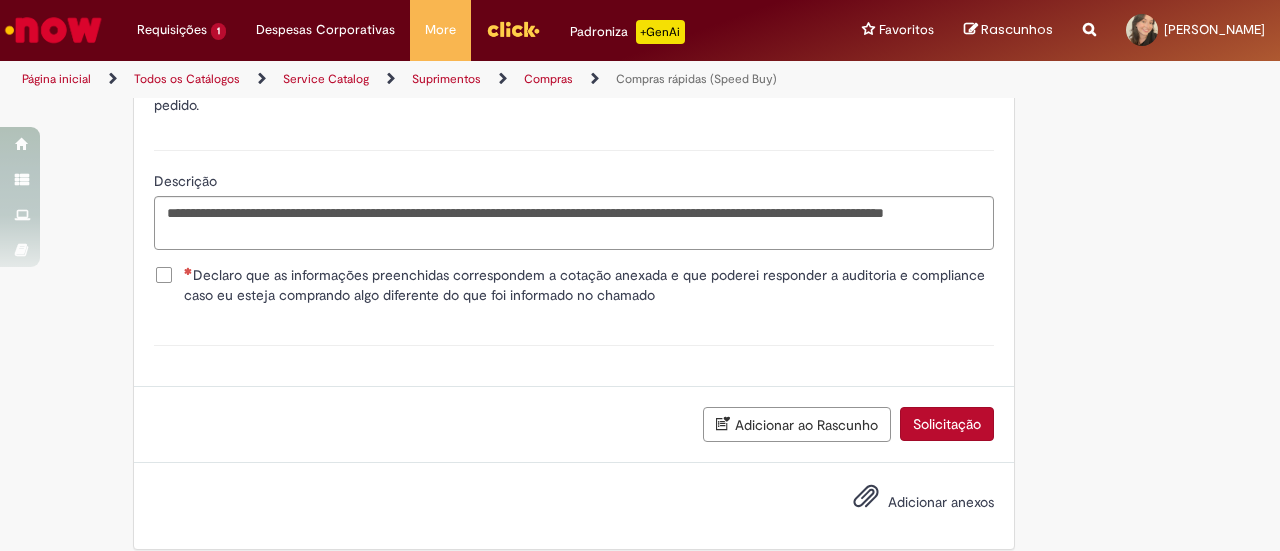 click on "Declaro que as informações preenchidas correspondem a cotação anexada e que poderei responder a auditoria e compliance caso eu esteja comprando algo diferente do que foi informado no chamado" at bounding box center (589, 285) 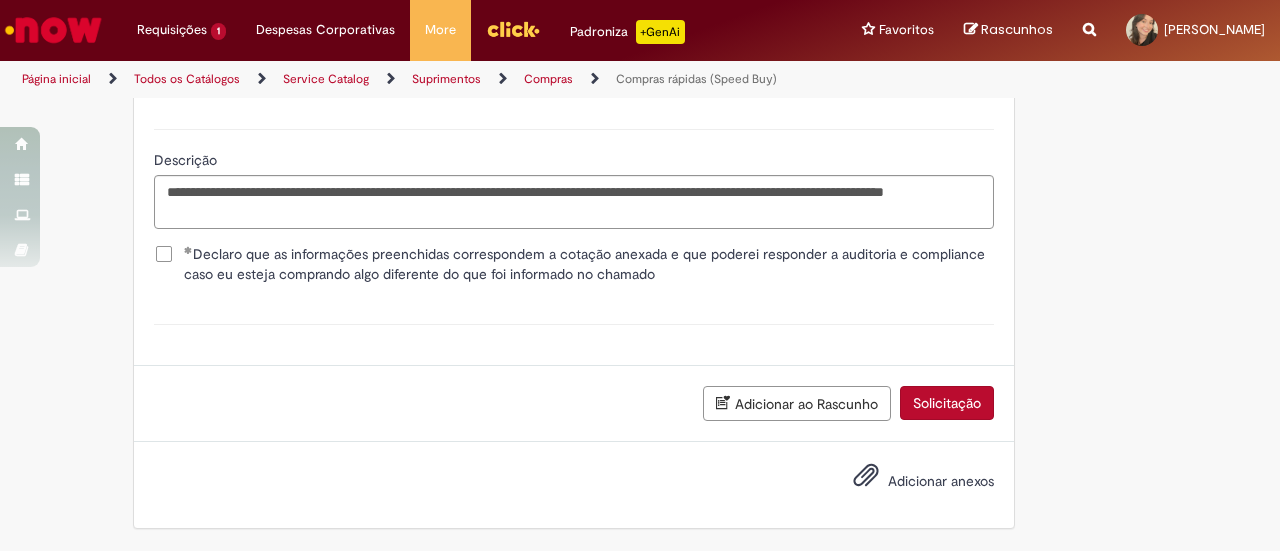scroll, scrollTop: 3737, scrollLeft: 0, axis: vertical 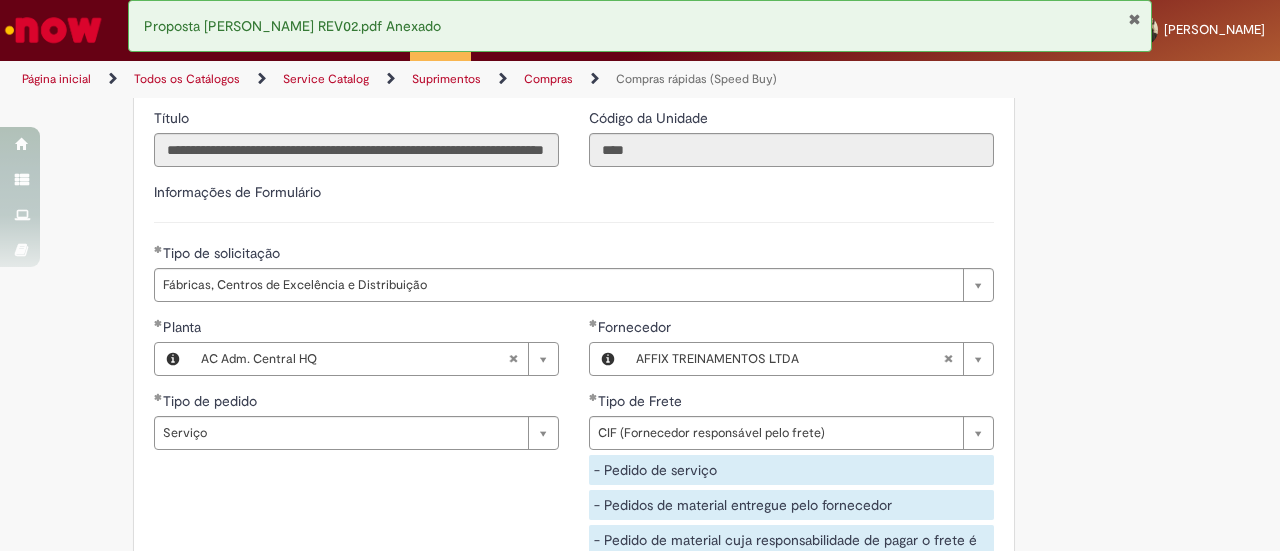 click on "**********" at bounding box center [574, 249] 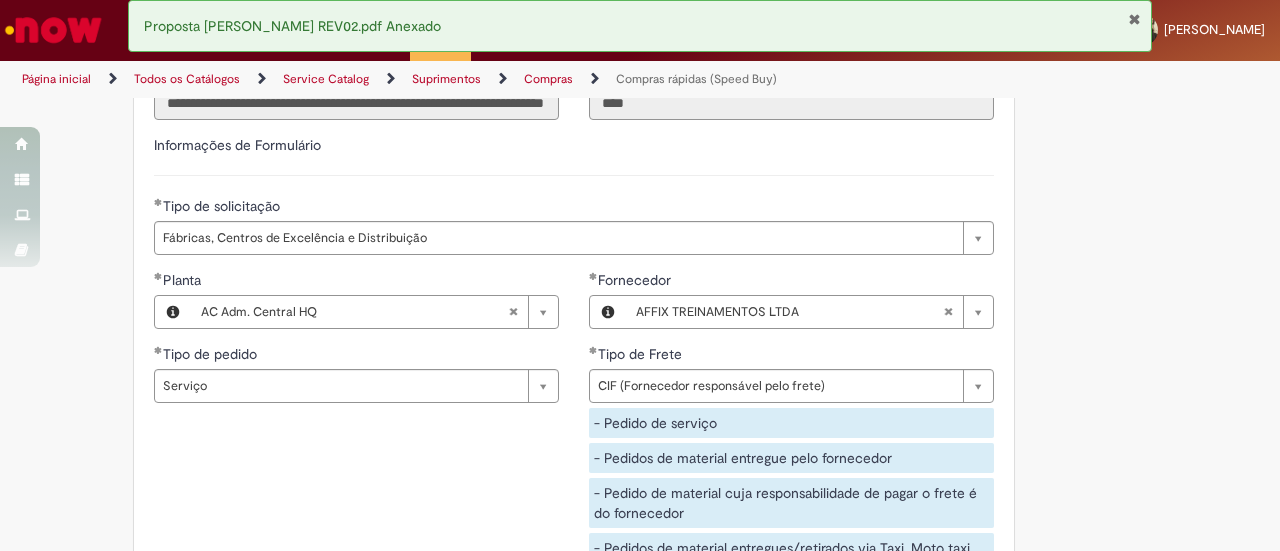 scroll, scrollTop: 3200, scrollLeft: 0, axis: vertical 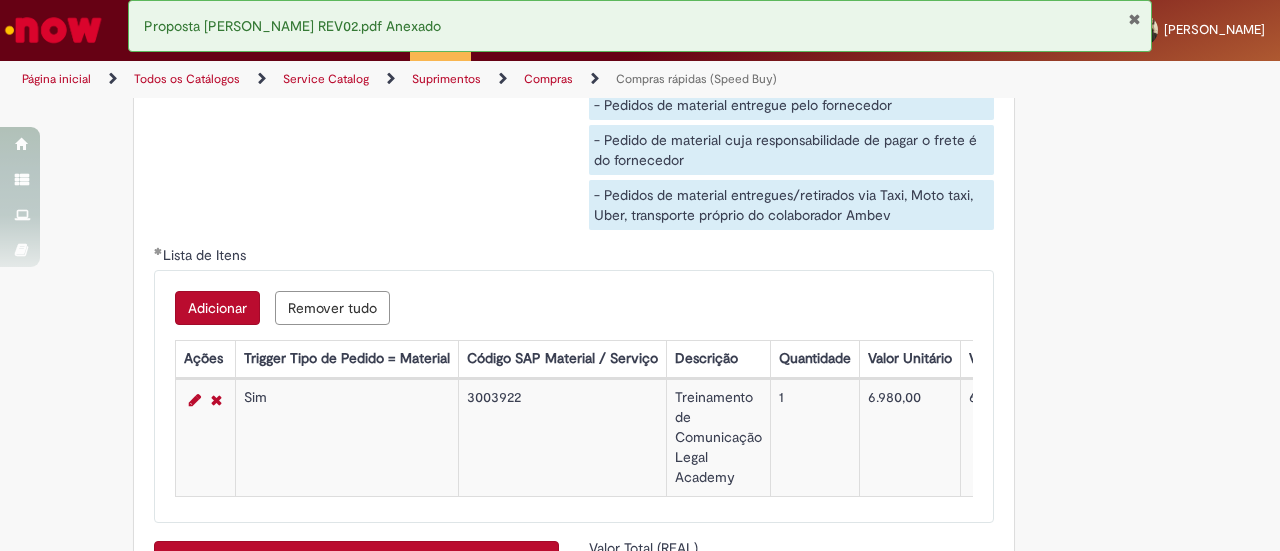 click on "**********" at bounding box center (574, 81) 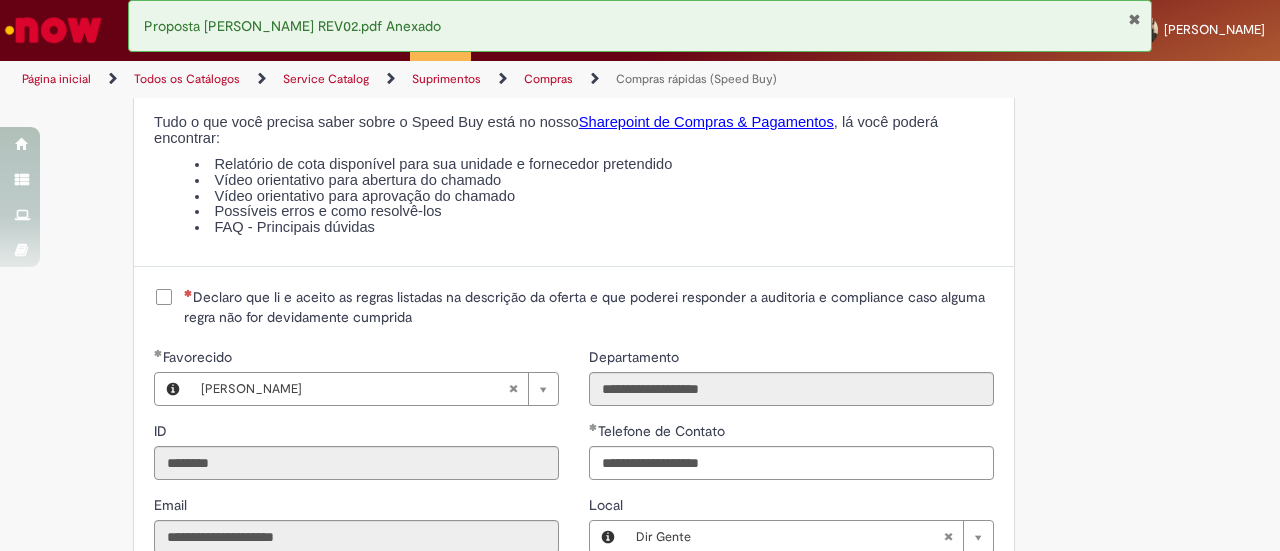scroll, scrollTop: 2400, scrollLeft: 0, axis: vertical 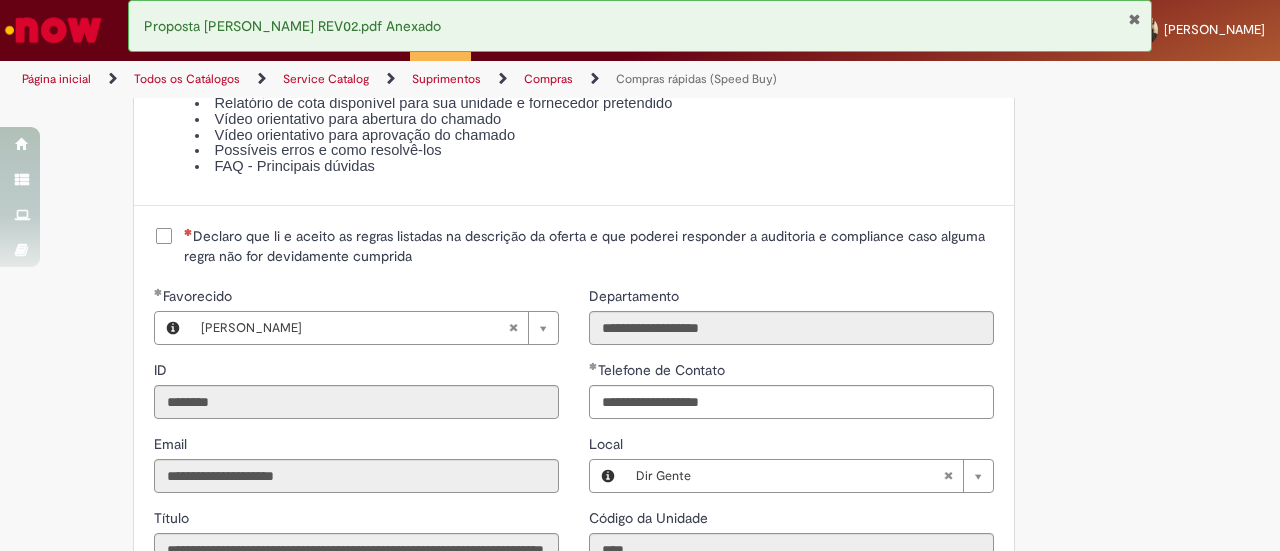 click on "Declaro que li e aceito as regras listadas na descrição da oferta e que poderei responder a auditoria e compliance caso alguma regra não for devidamente cumprida" at bounding box center (589, 246) 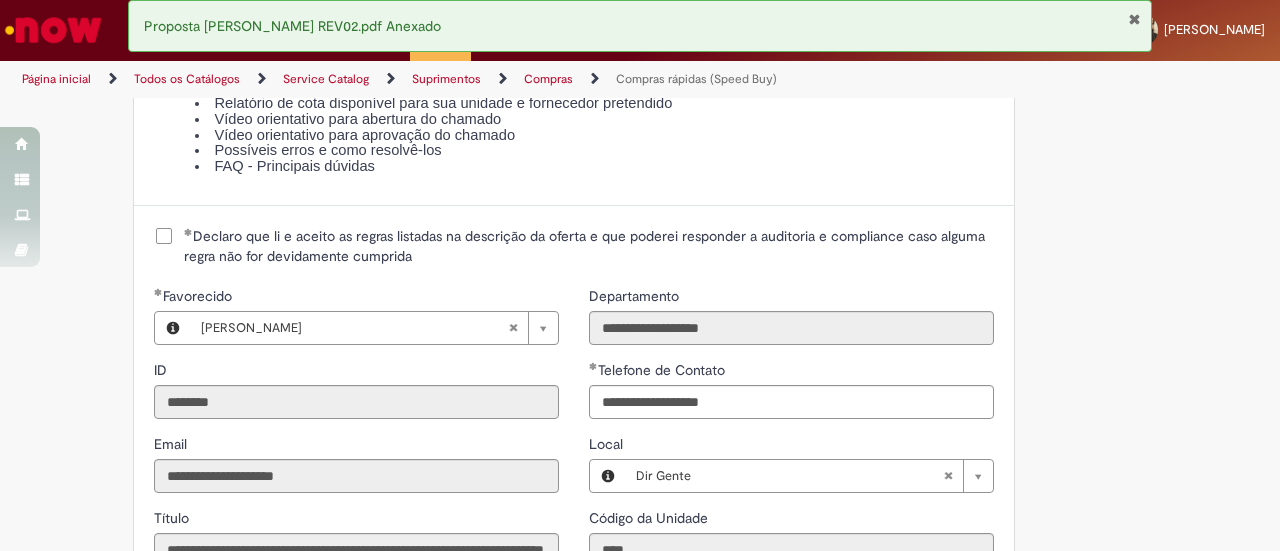 click on "Declaro que li e aceito as regras listadas na descrição da oferta e que poderei responder a auditoria e compliance caso alguma regra não for devidamente cumprida" at bounding box center [589, 246] 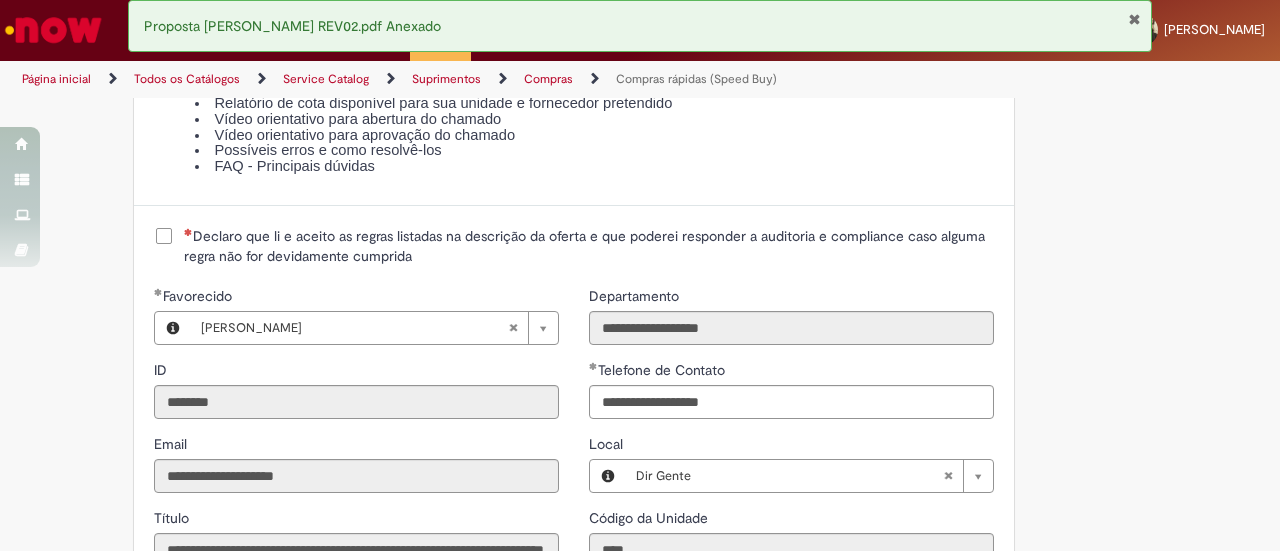 click on "Declaro que li e aceito as regras listadas na descrição da oferta e que poderei responder a auditoria e compliance caso alguma regra não for devidamente cumprida" at bounding box center (589, 246) 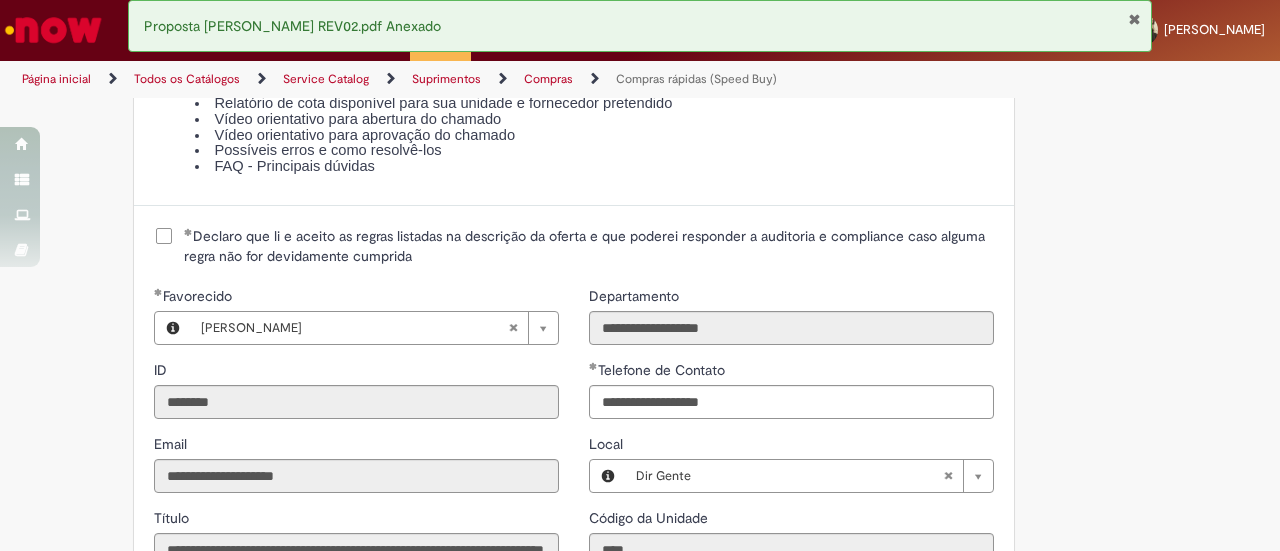 click on "Obrigatório um anexo.
Adicionar a Favoritos
Compras rápidas (Speed Buy)
Chamado destinado para a geração de pedido de compra de indiretos.
O Speed buy é a ferramenta oficial para a geração de pedidos de compra que atenda aos seguintes requisitos:
Compras de material e serviço indiretos
Compras inferiores a R$13.000 *
Compras com fornecedores nacionais
Compras de material sem contrato ativo no SAP para o centro solicitado
* Essa cota é referente ao tipo de solicitação padrão de Speed buy. Os chamados com cotas especiais podem possuir valores divergentes.
Regras de Utilização
No campo “Tipo de Solicitação” selecionar a opção correspondente a sua unidade de negócio.
Solicitação Padrão de Speed buy:
Fábricas, centros de Excelência e de Distribuição:  habilitado para todos usuários ambev
Ativos   de TI:" at bounding box center (640, -179) 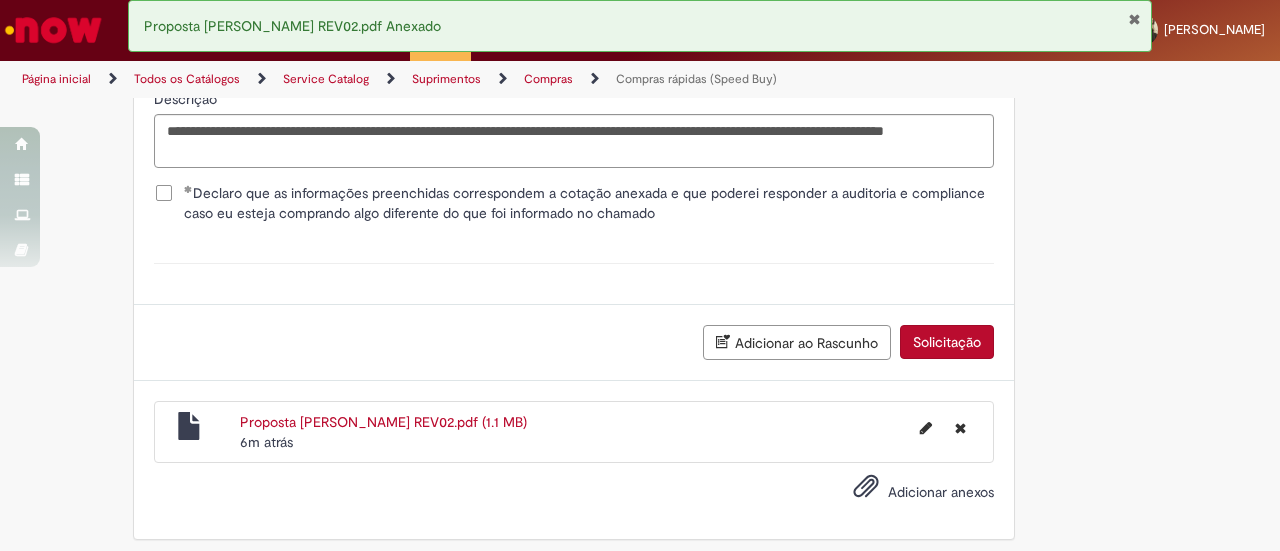 scroll, scrollTop: 3800, scrollLeft: 0, axis: vertical 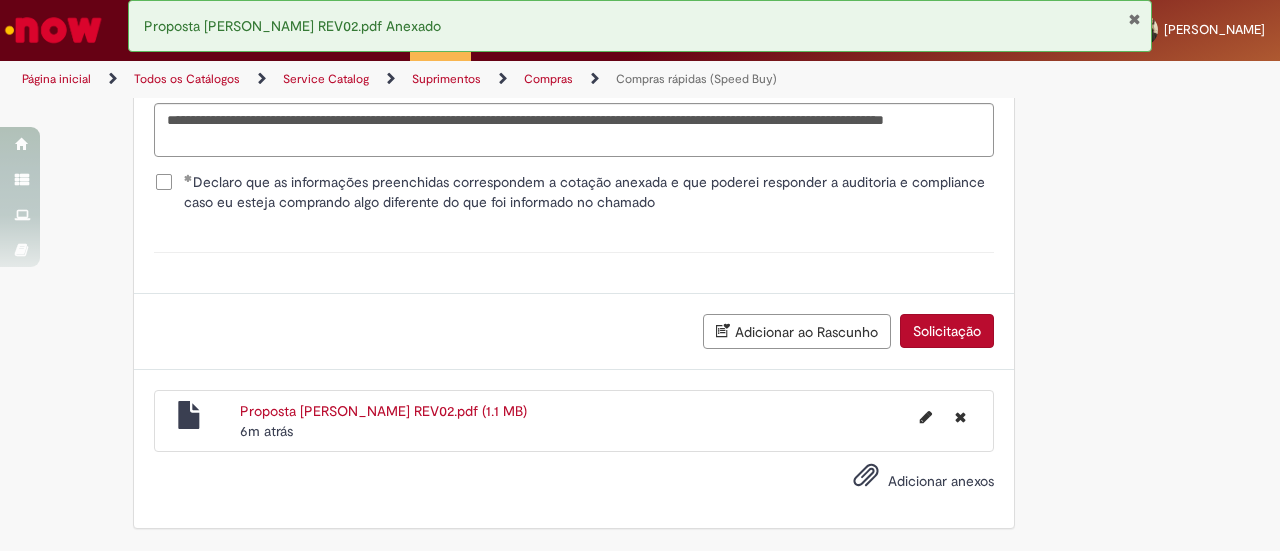 click on "Solicitação" at bounding box center [947, 331] 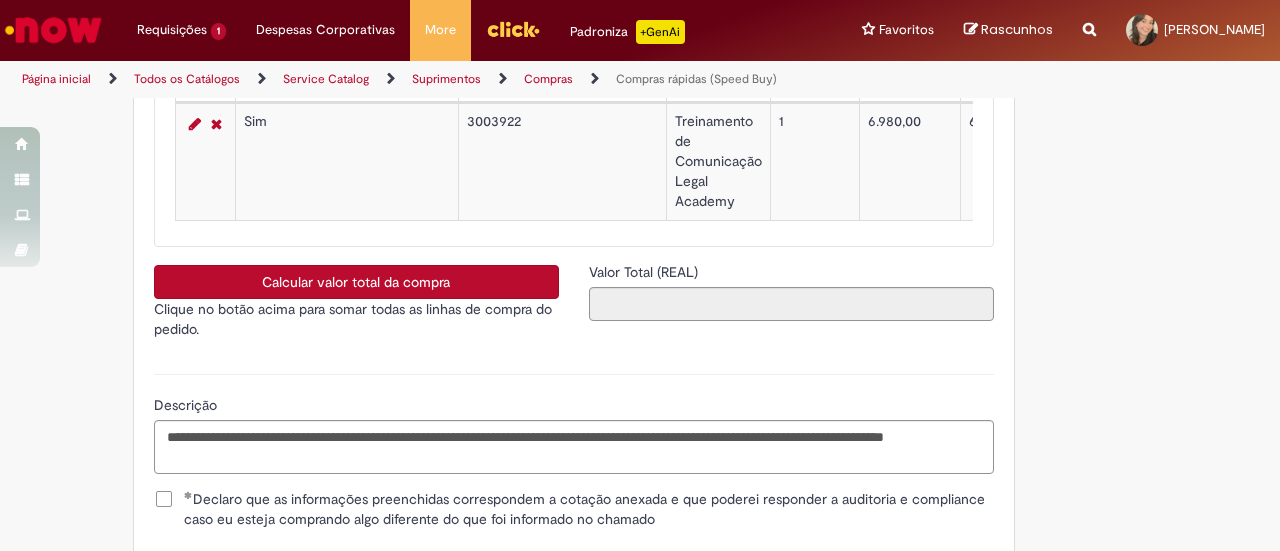 scroll, scrollTop: 3700, scrollLeft: 0, axis: vertical 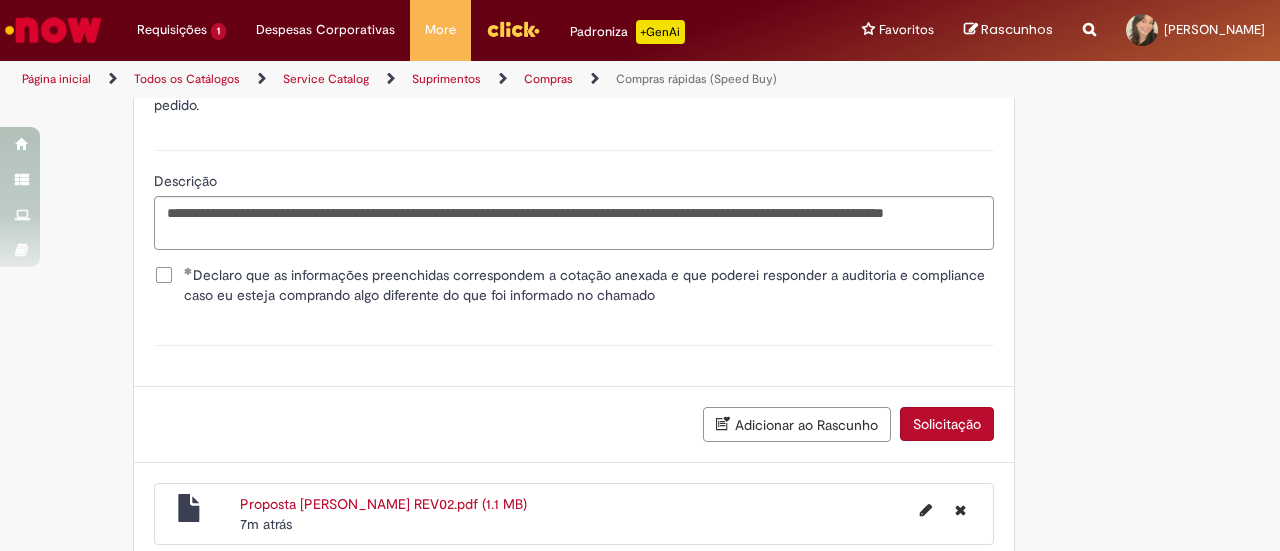 click on "Adicionar ao Rascunho        Solicitação" at bounding box center [574, 424] 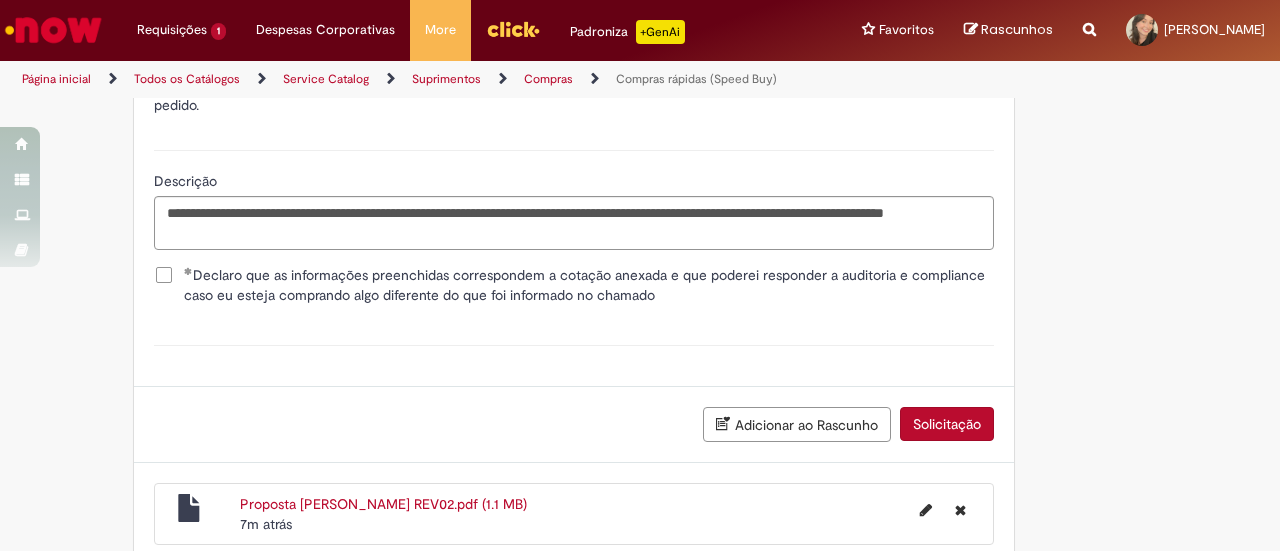 click on "Solicitação" at bounding box center (947, 424) 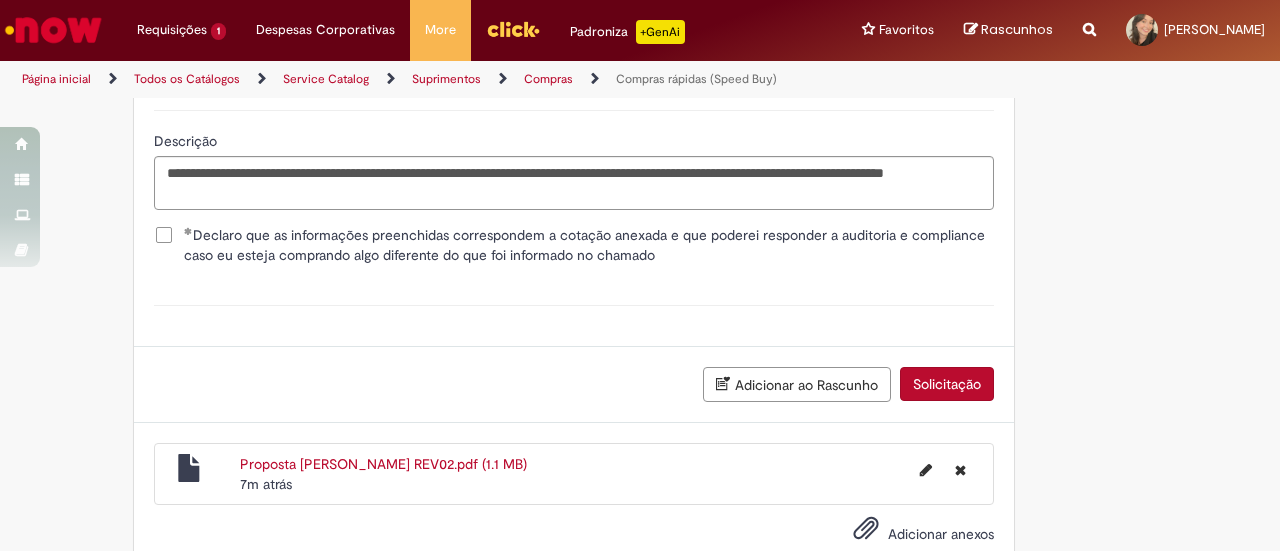 scroll, scrollTop: 3708, scrollLeft: 0, axis: vertical 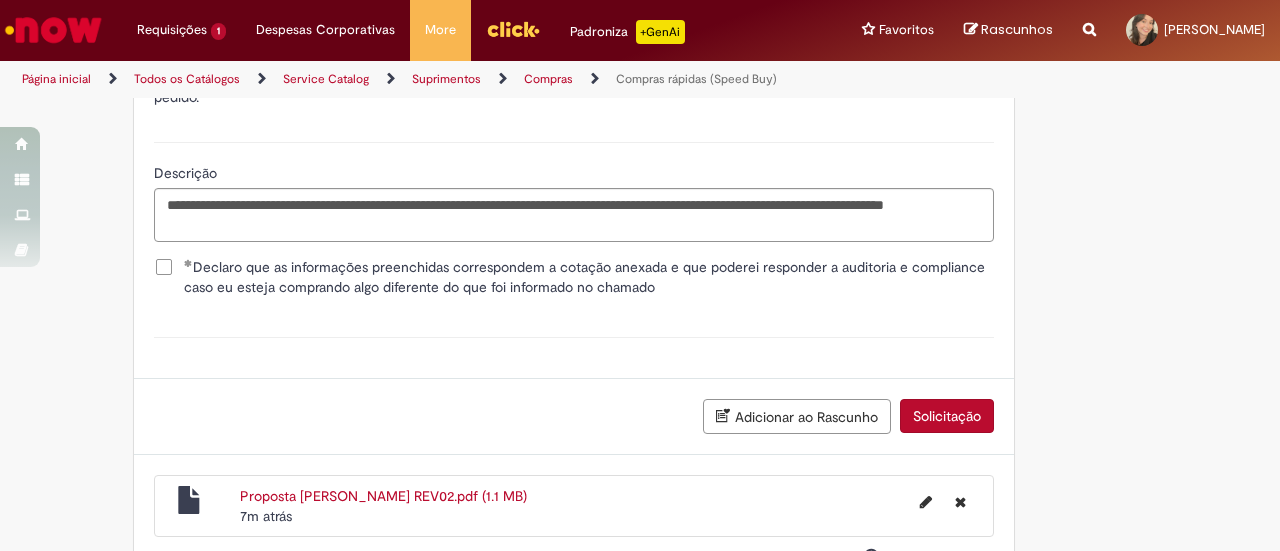 click on "Solicitação" at bounding box center (947, 416) 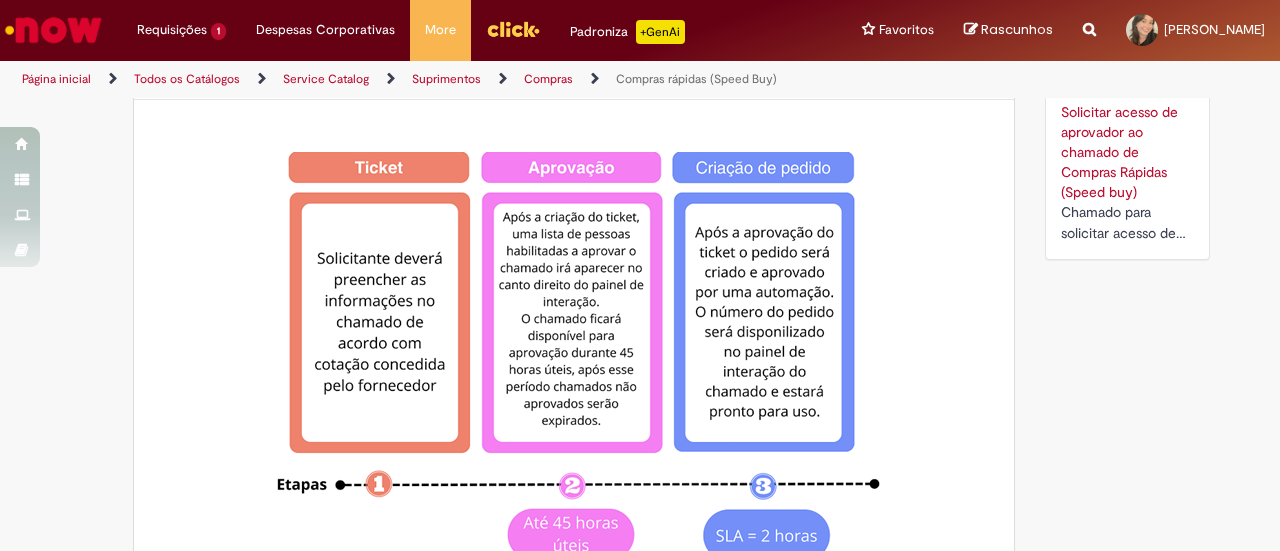 scroll, scrollTop: 300, scrollLeft: 0, axis: vertical 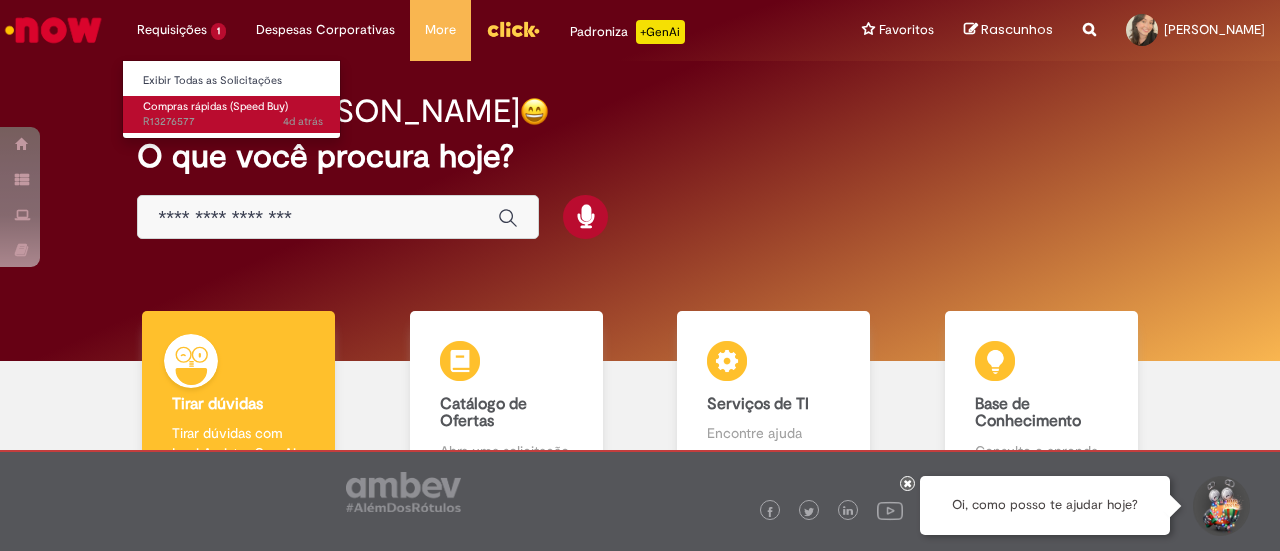 click on "4d atrás 4 dias atrás  R13276577" at bounding box center (233, 122) 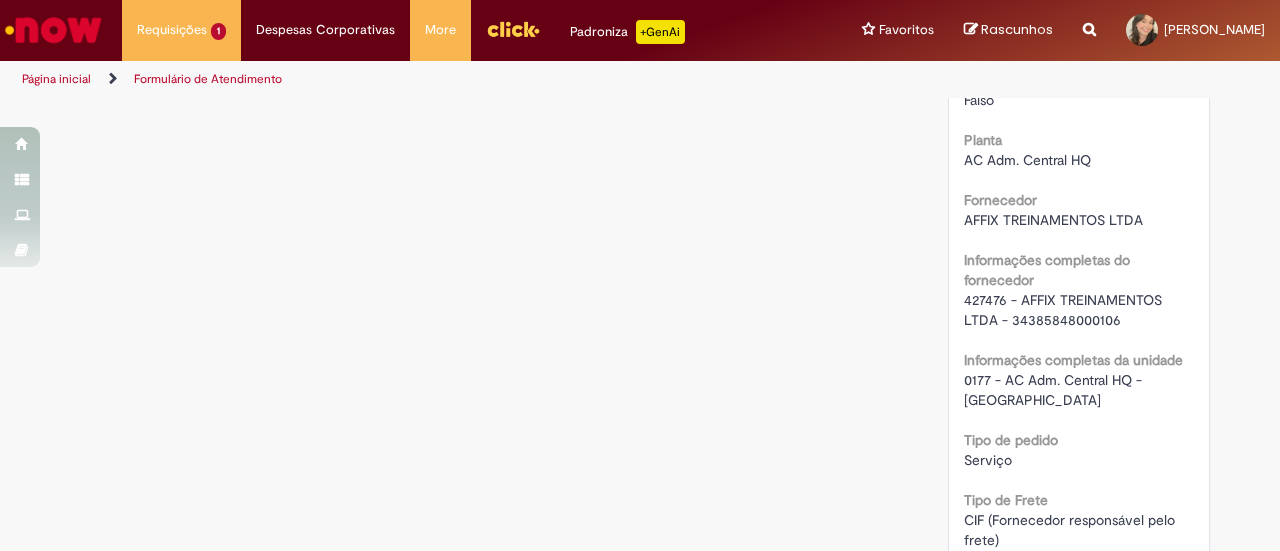 scroll, scrollTop: 1514, scrollLeft: 0, axis: vertical 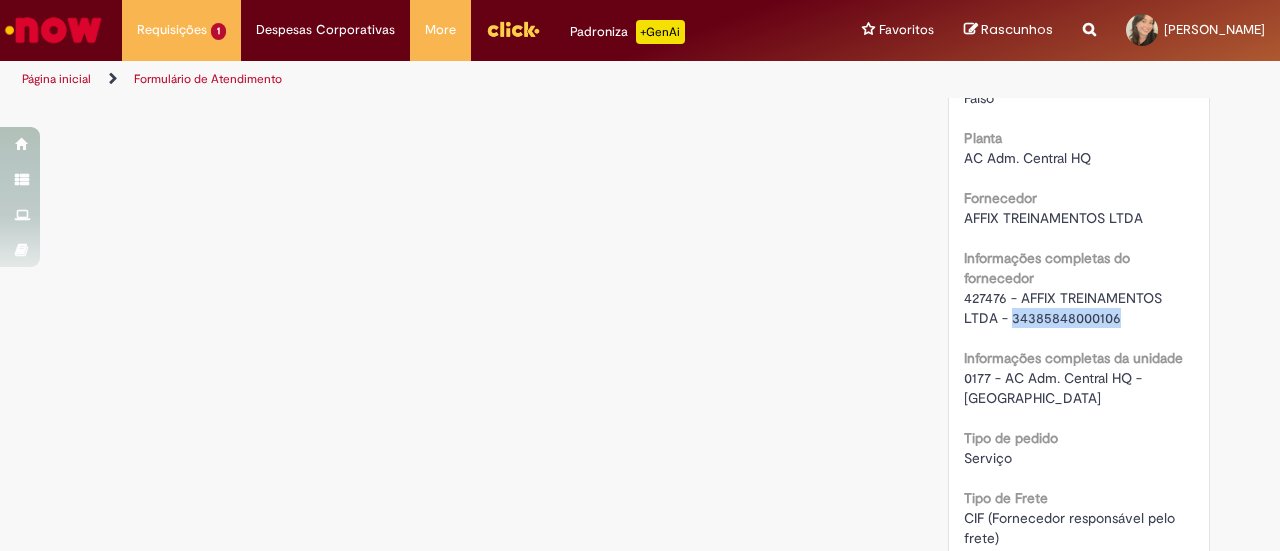 drag, startPoint x: 1128, startPoint y: 308, endPoint x: 1004, endPoint y: 320, distance: 124.57929 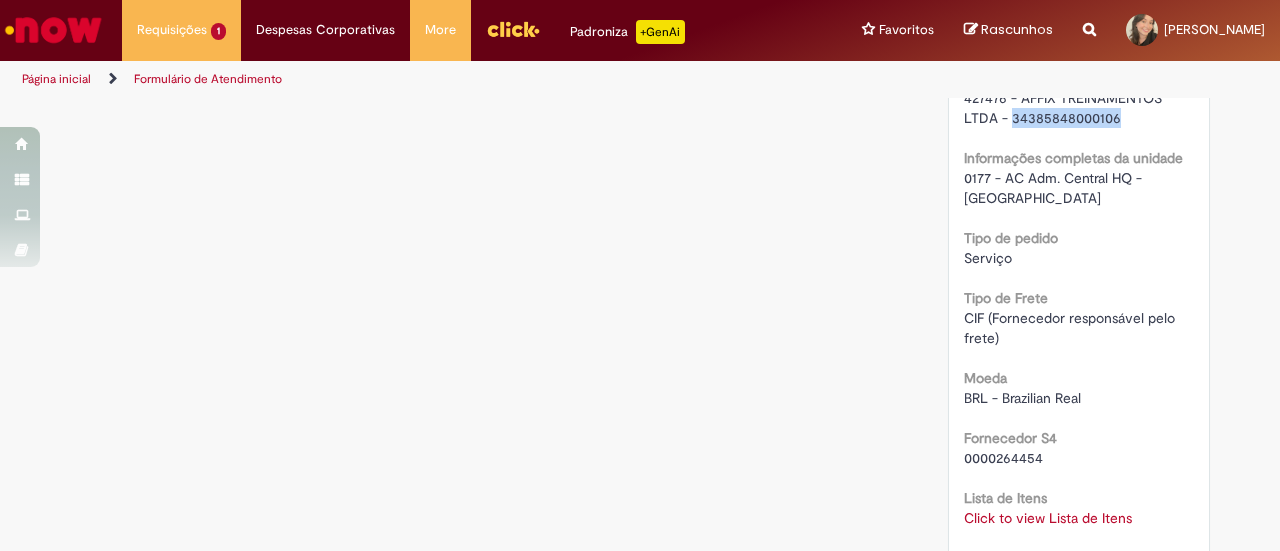 scroll, scrollTop: 1814, scrollLeft: 0, axis: vertical 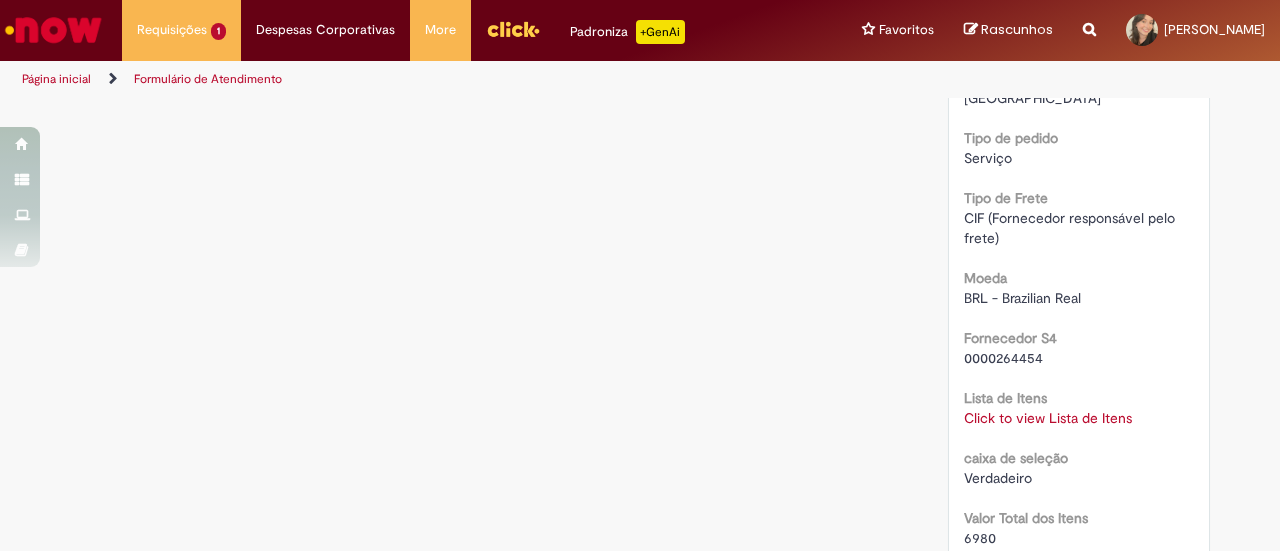 click on "Click to view Lista de Itens" at bounding box center (1048, 418) 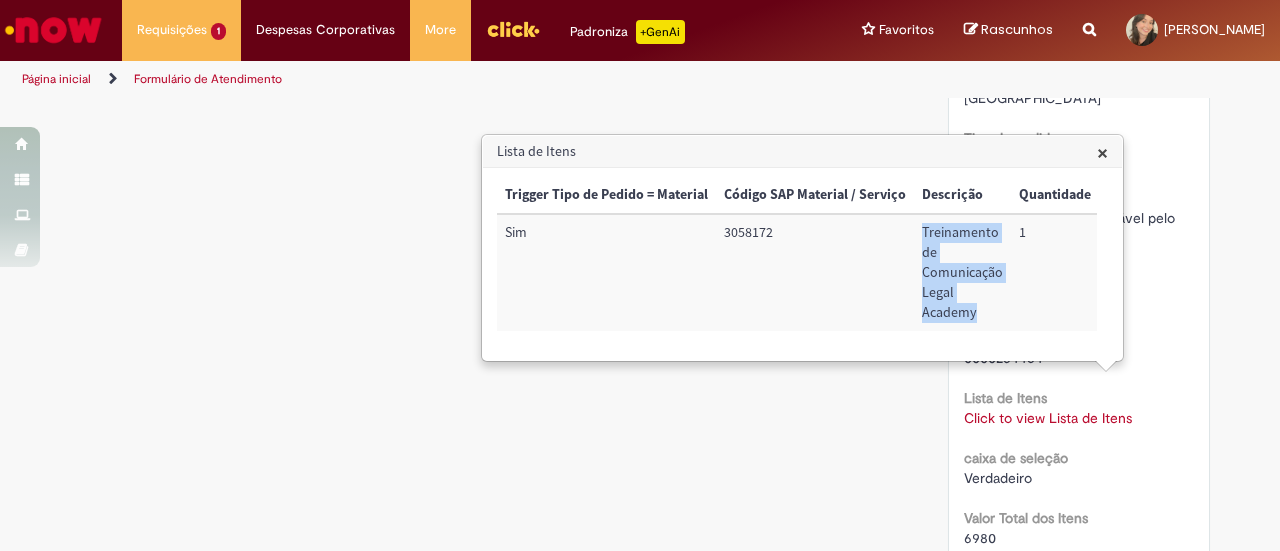 drag, startPoint x: 912, startPoint y: 229, endPoint x: 985, endPoint y: 313, distance: 111.28792 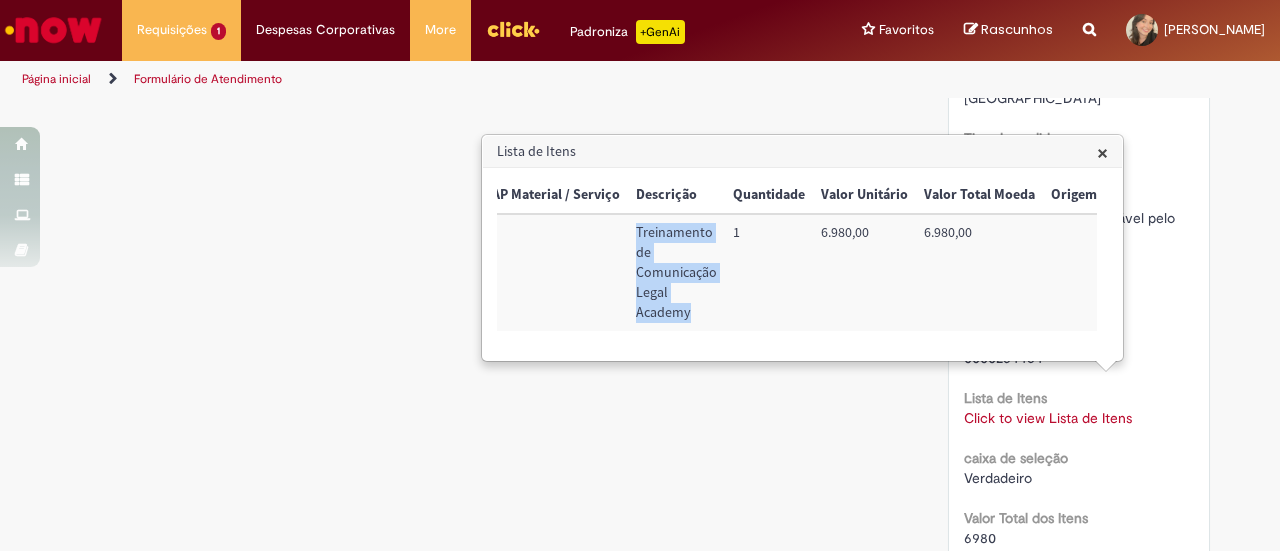scroll, scrollTop: 0, scrollLeft: 284, axis: horizontal 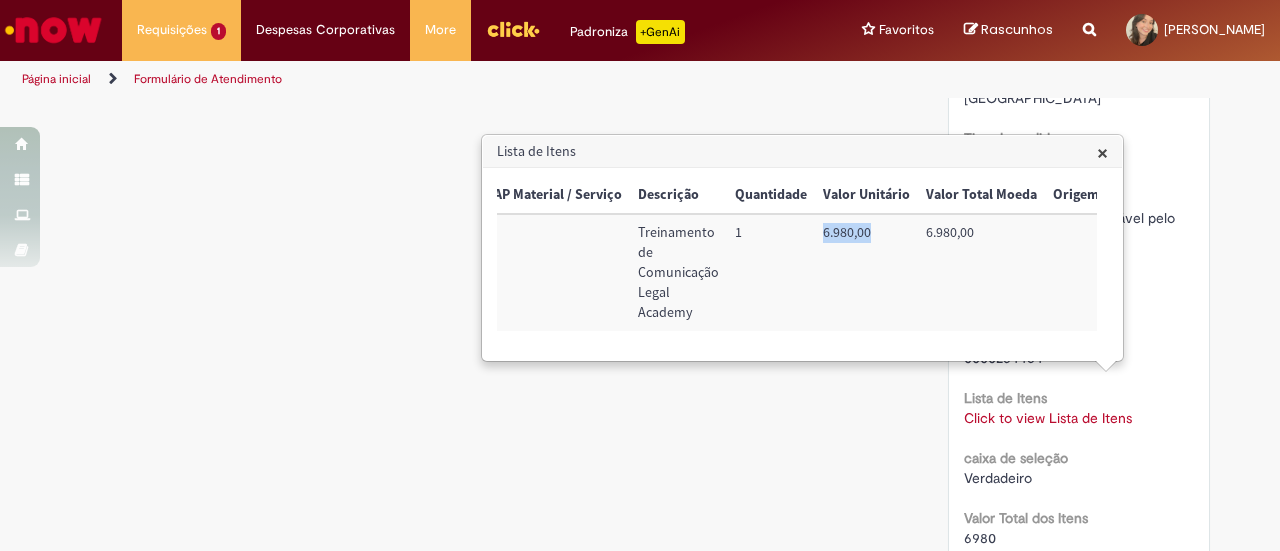 drag, startPoint x: 815, startPoint y: 233, endPoint x: 868, endPoint y: 239, distance: 53.338543 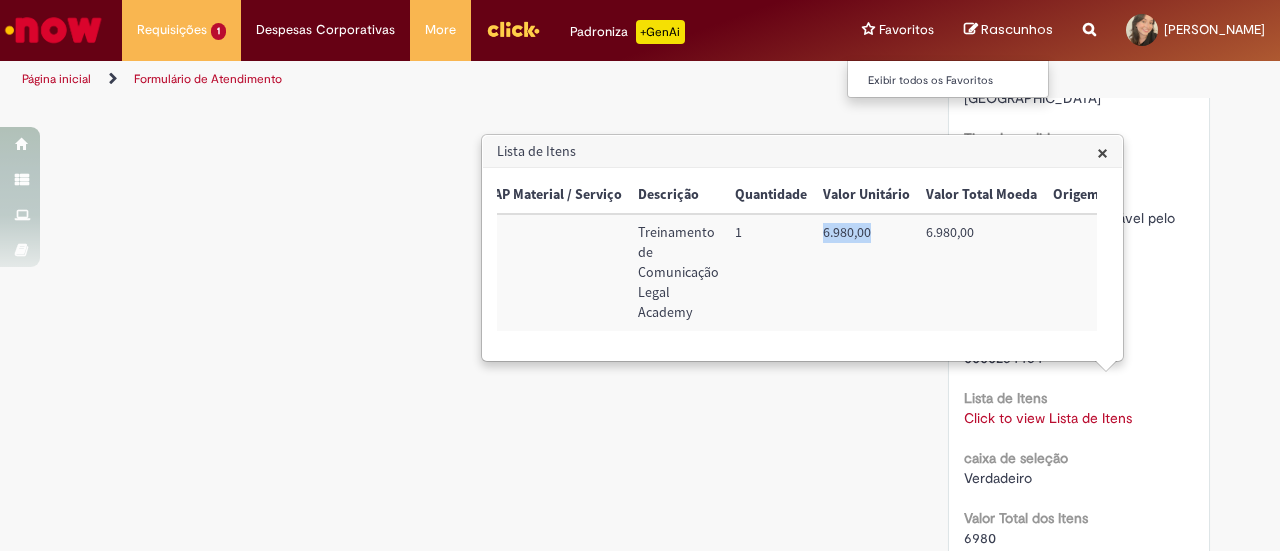 copy on "6.980,00" 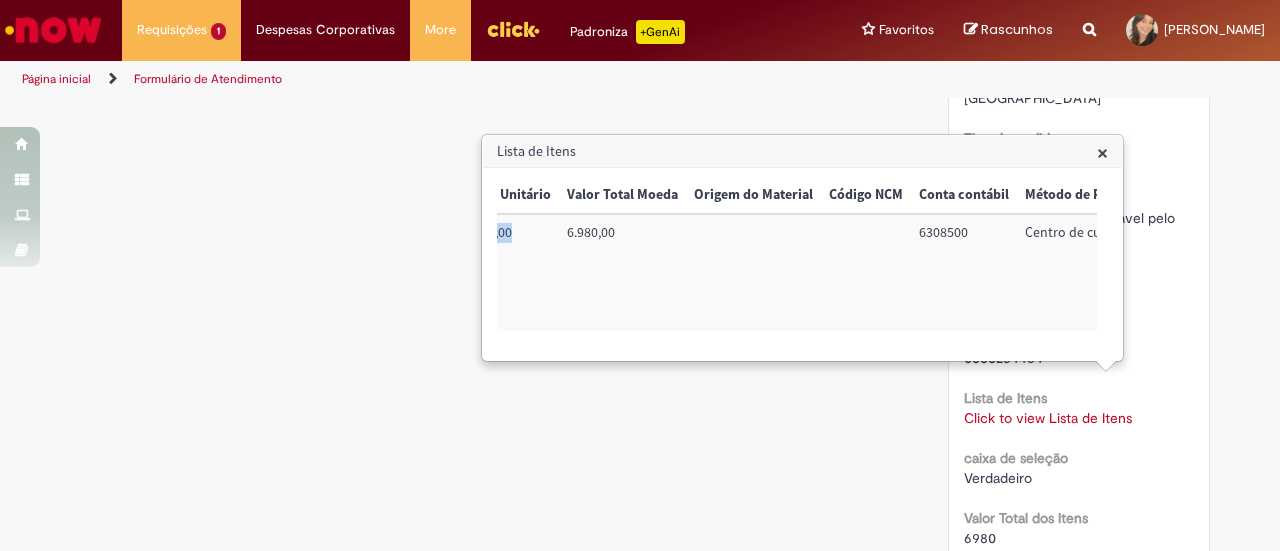 scroll, scrollTop: 0, scrollLeft: 670, axis: horizontal 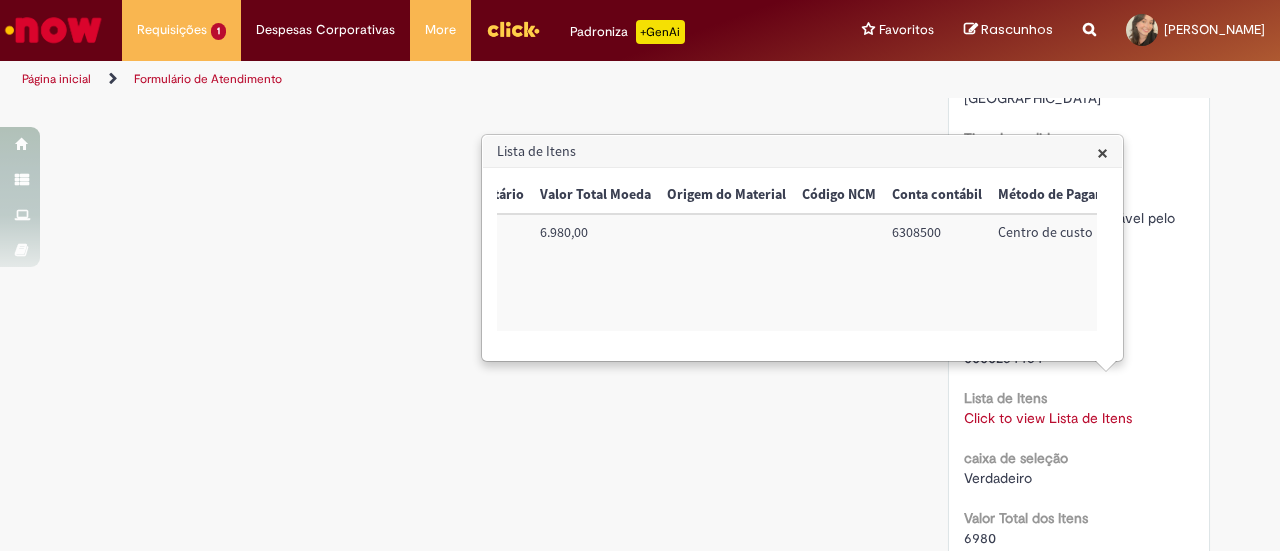 click on "6308500" at bounding box center [937, 272] 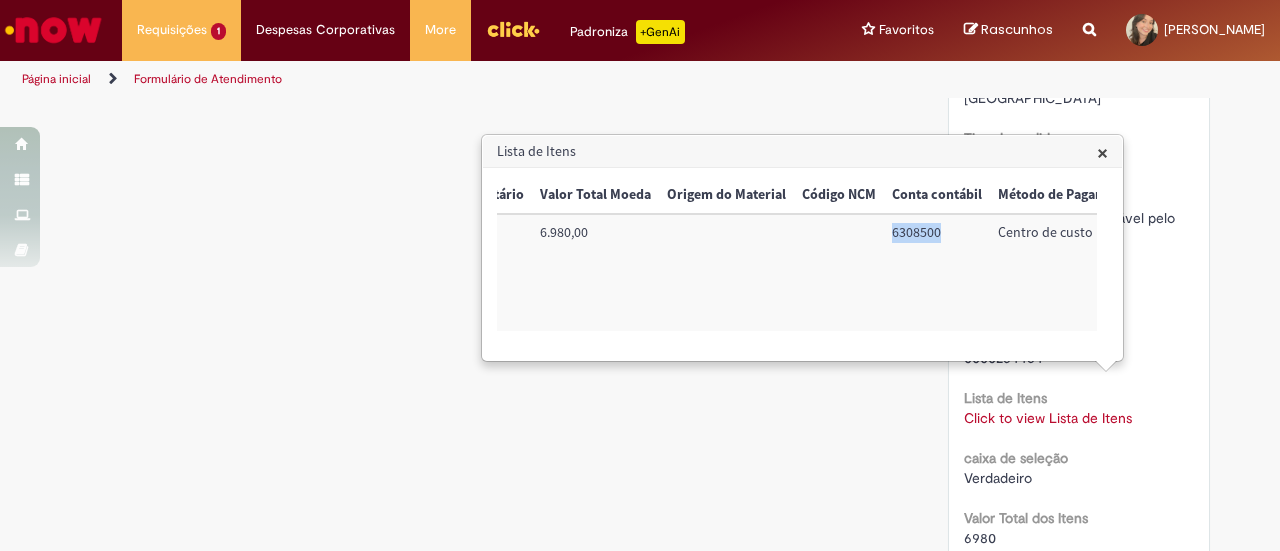 click on "6308500" at bounding box center (937, 272) 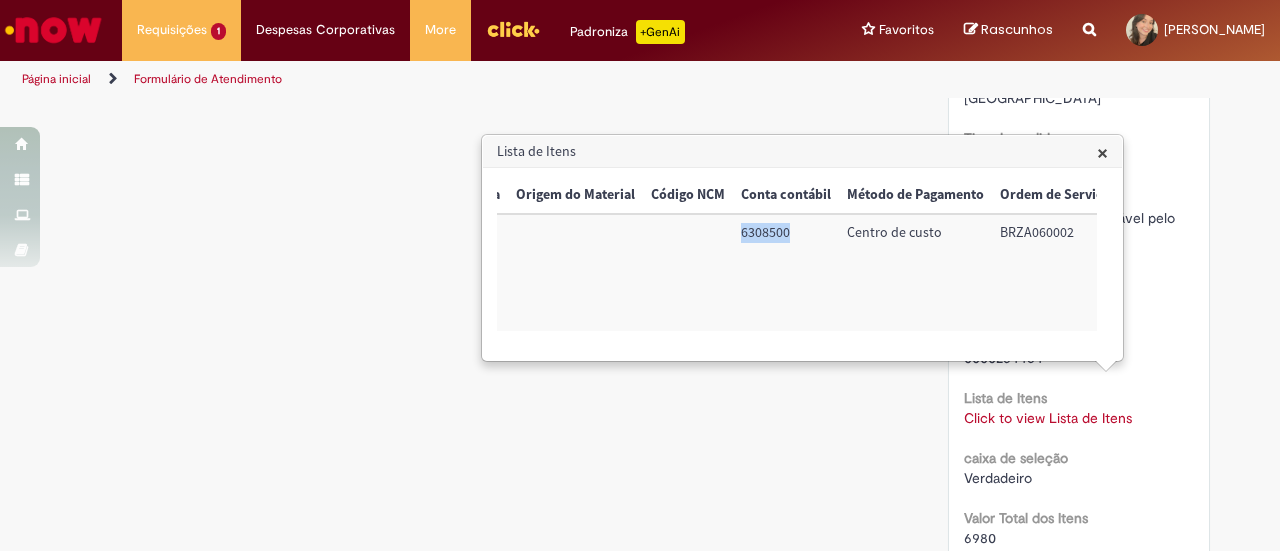 scroll, scrollTop: 0, scrollLeft: 833, axis: horizontal 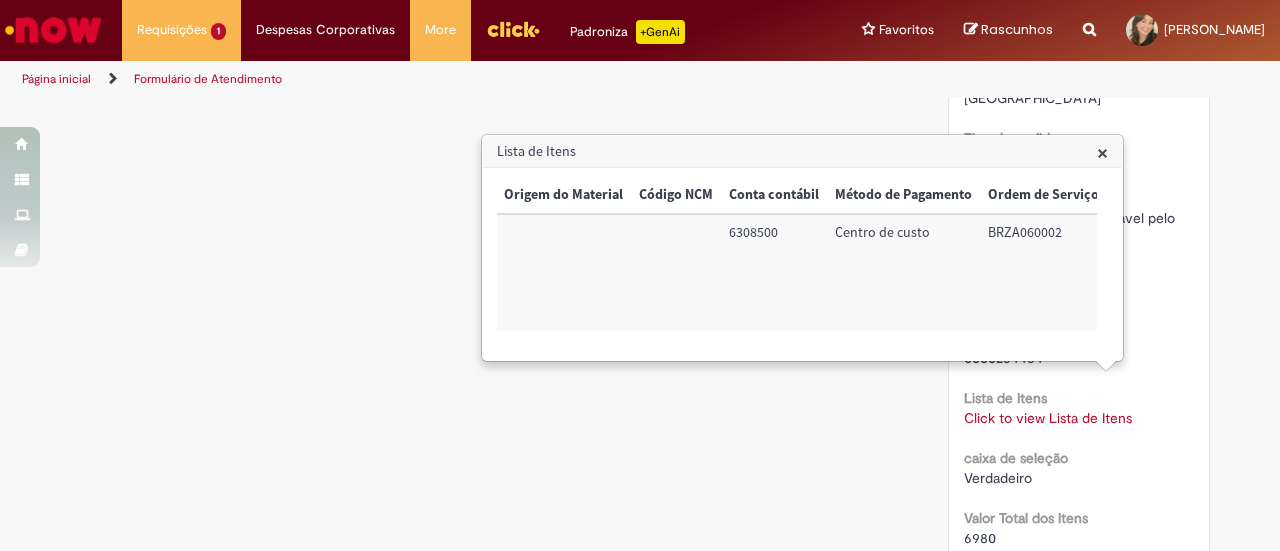 click on "BRZA060002" at bounding box center (1043, 272) 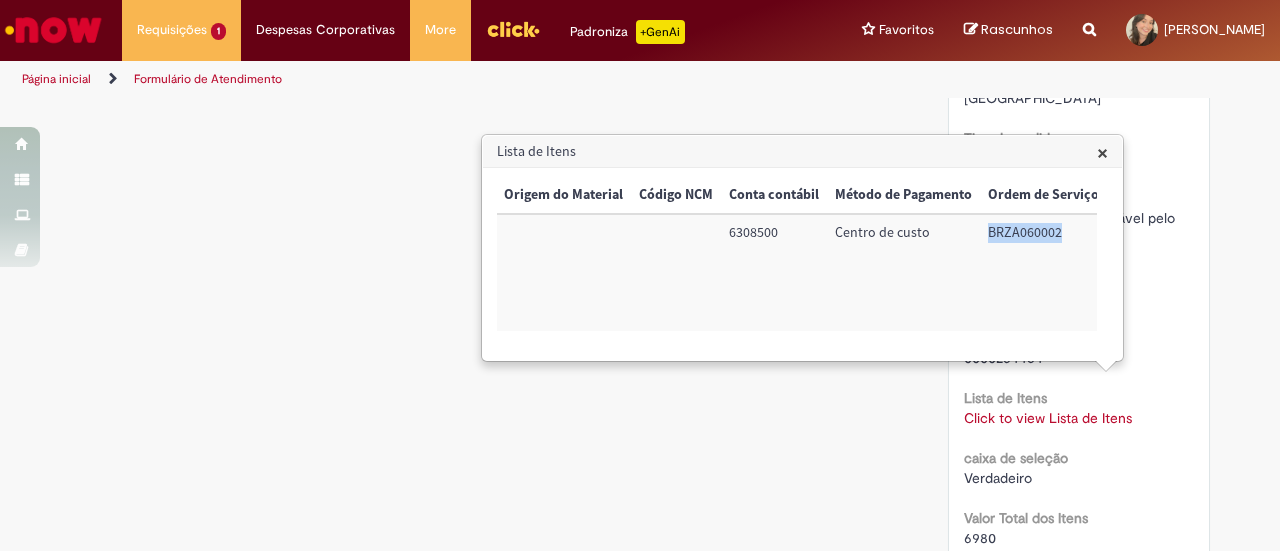 click on "BRZA060002" at bounding box center (1043, 272) 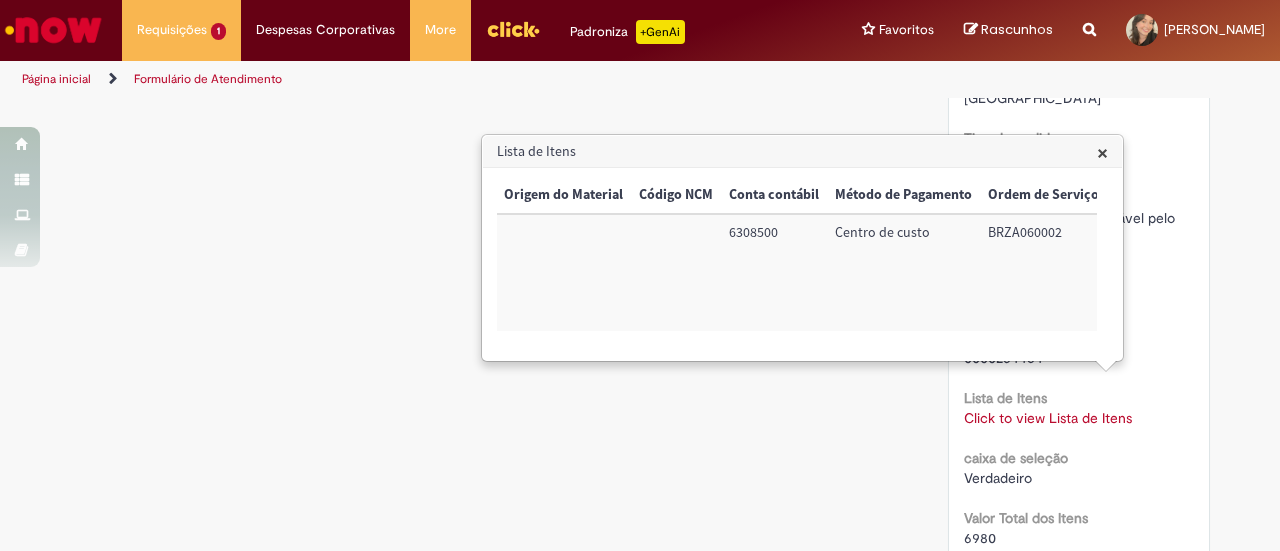 click on "caixa de seleção
Verdadeiro" at bounding box center [1079, 465] 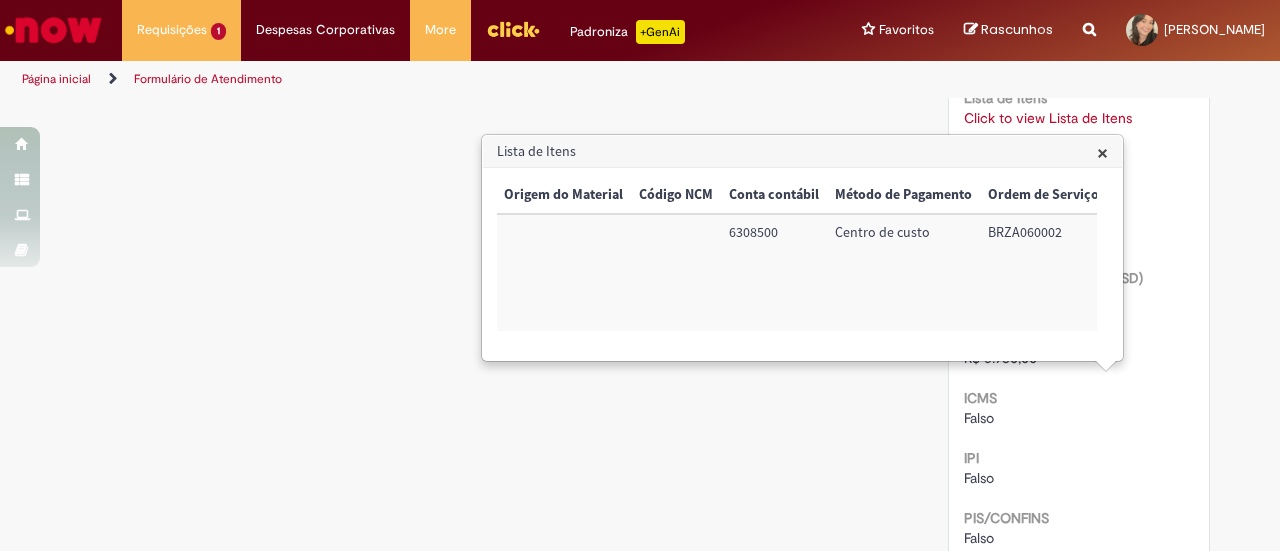 click on "×" at bounding box center [1102, 152] 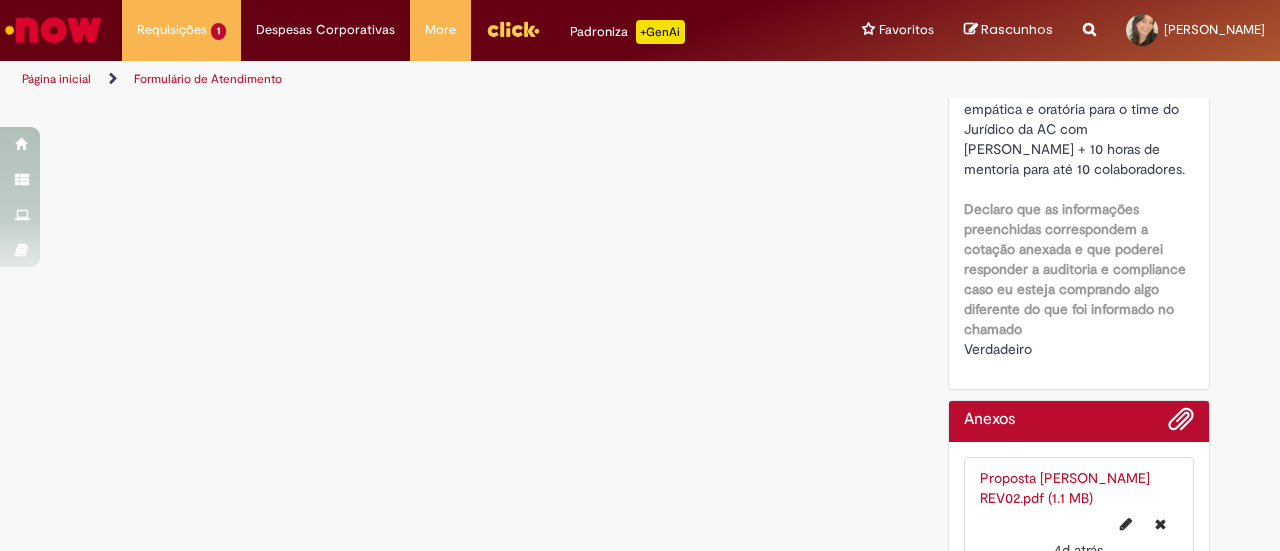 scroll, scrollTop: 2703, scrollLeft: 0, axis: vertical 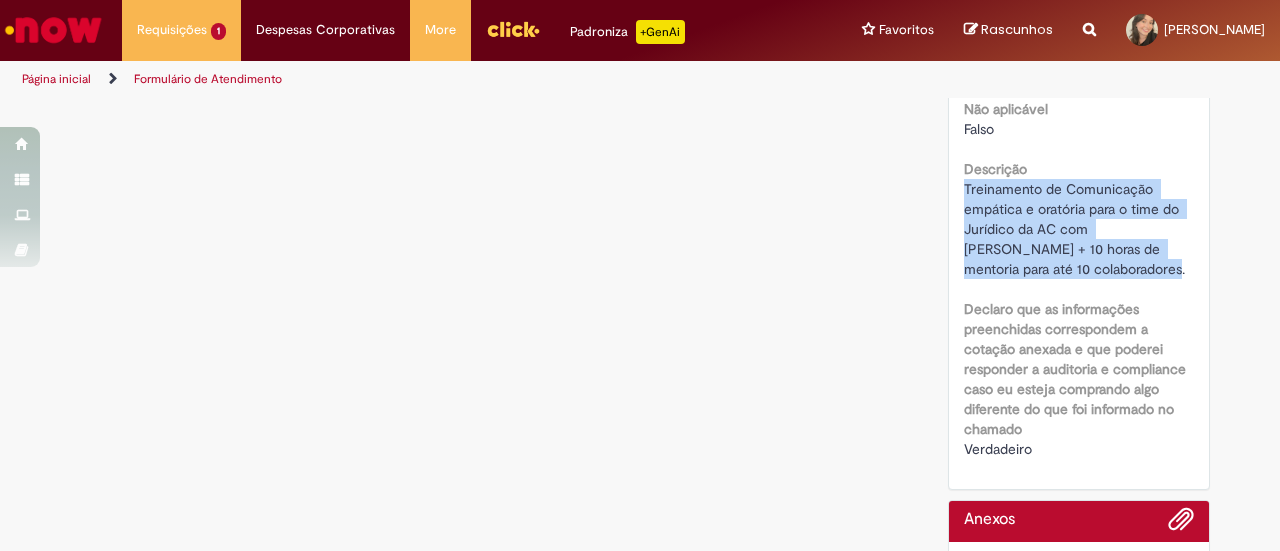 drag, startPoint x: 954, startPoint y: 164, endPoint x: 1051, endPoint y: 240, distance: 123.22743 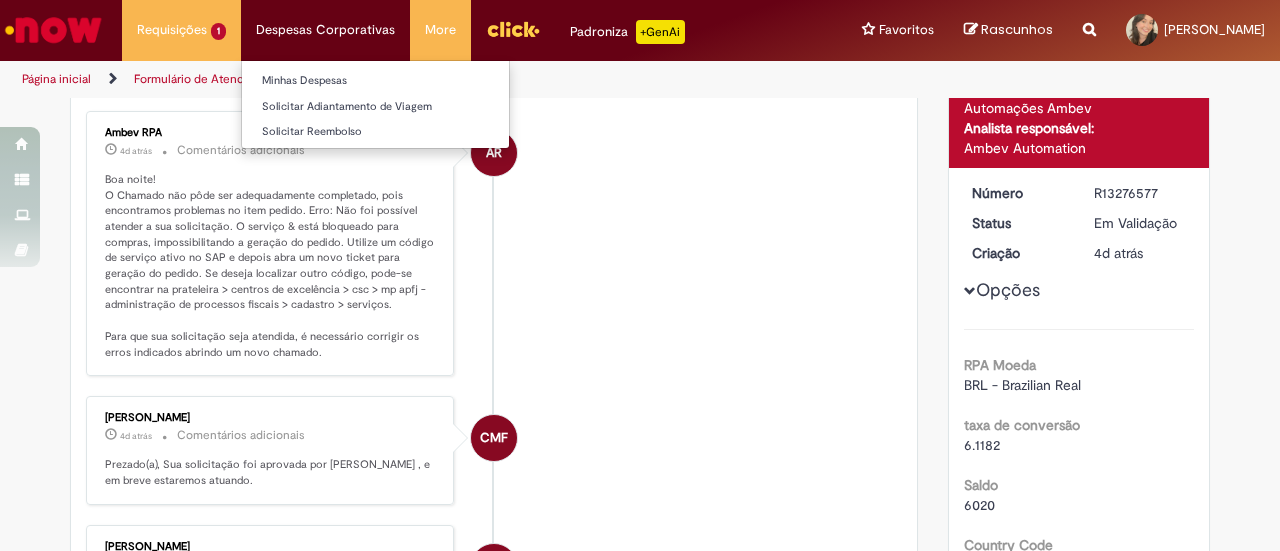 scroll, scrollTop: 300, scrollLeft: 0, axis: vertical 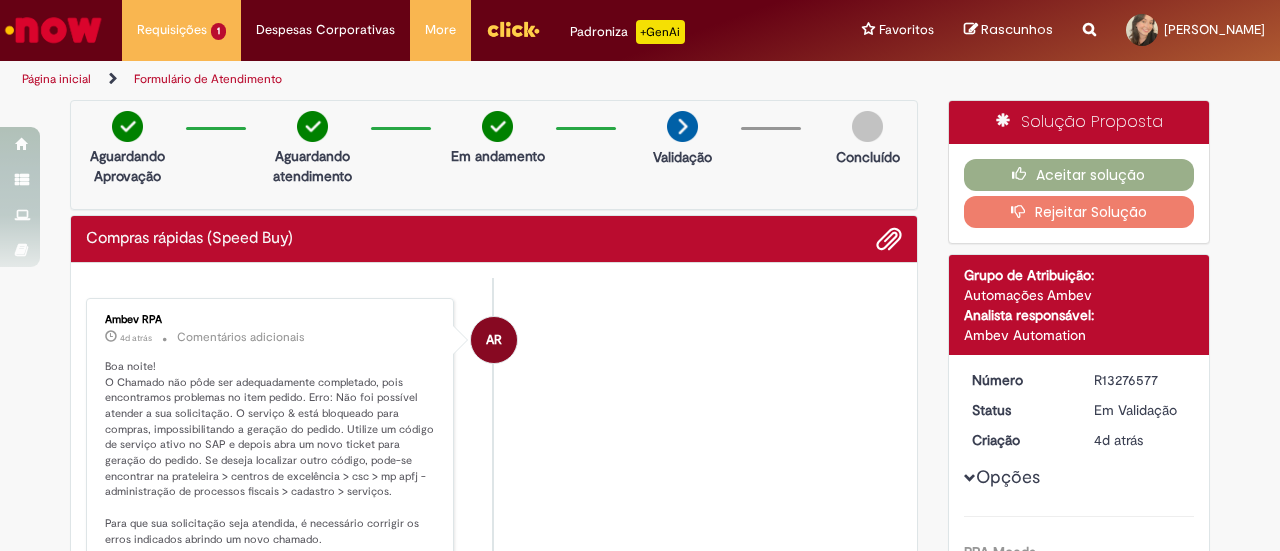 click on "AR
Ambev RPA
4d atrás 4 dias atrás     Comentários adicionais
Boa noite!
O Chamado não pôde ser adequadamente completado, pois encontramos problemas no item pedido. Erro: Não foi possível atender a sua solicitação. O serviço & está bloqueado para compras, impossibilitando a geração do pedido. Utilize um código de serviço ativo no SAP e depois abra um novo ticket para geração do pedido. Se deseja localizar outro código, pode-se encontrar na prateleira > centros de excelência > csc > mp apfj - administração de processos fiscais > cadastro > serviços.
Para que sua solicitação seja atendida, é necessário corrigir os erros indicados abrindo um novo chamado." at bounding box center [494, 431] 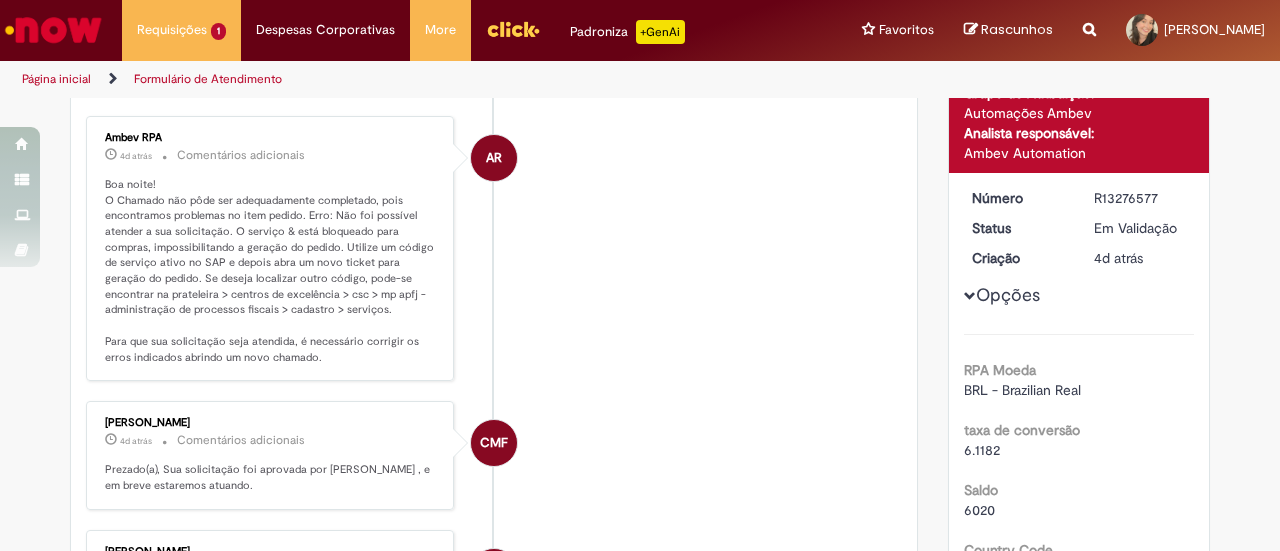 scroll, scrollTop: 200, scrollLeft: 0, axis: vertical 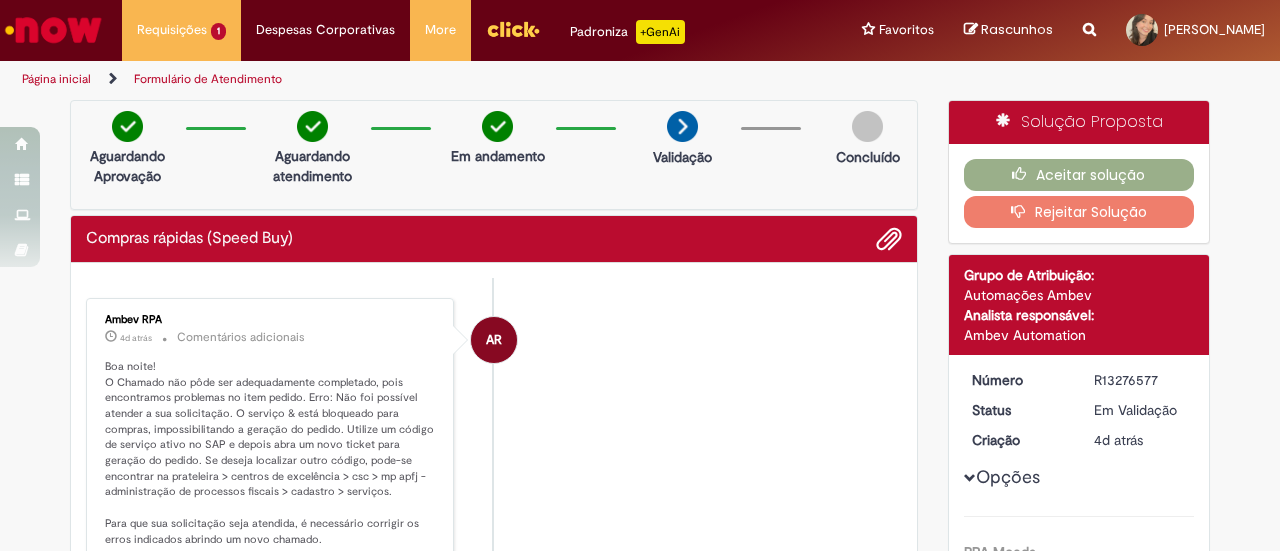 click at bounding box center (53, 30) 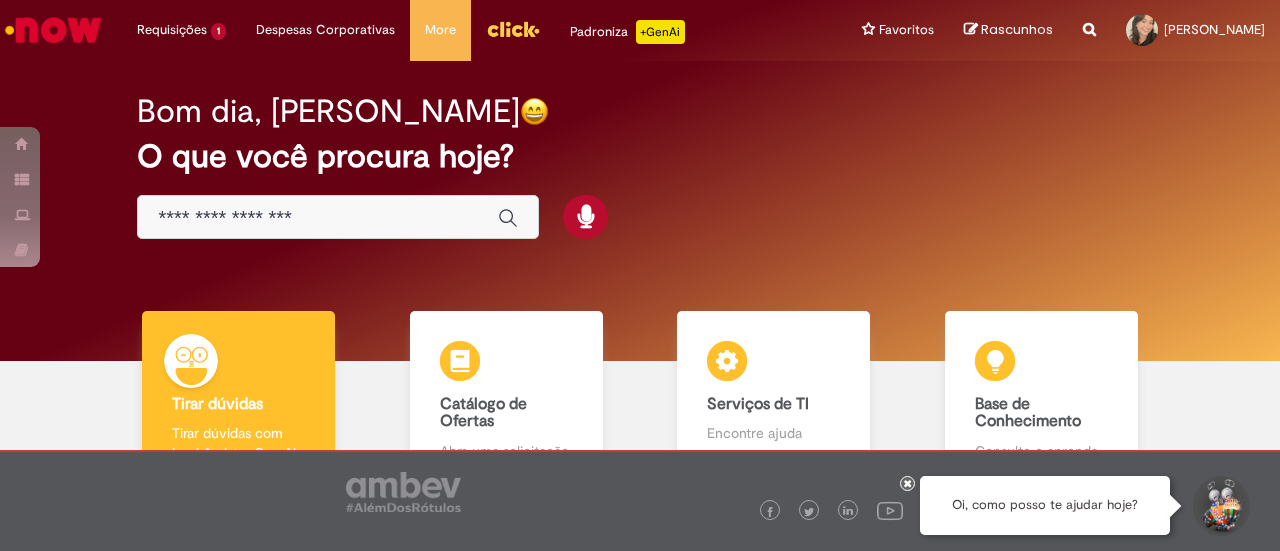 scroll, scrollTop: 0, scrollLeft: 0, axis: both 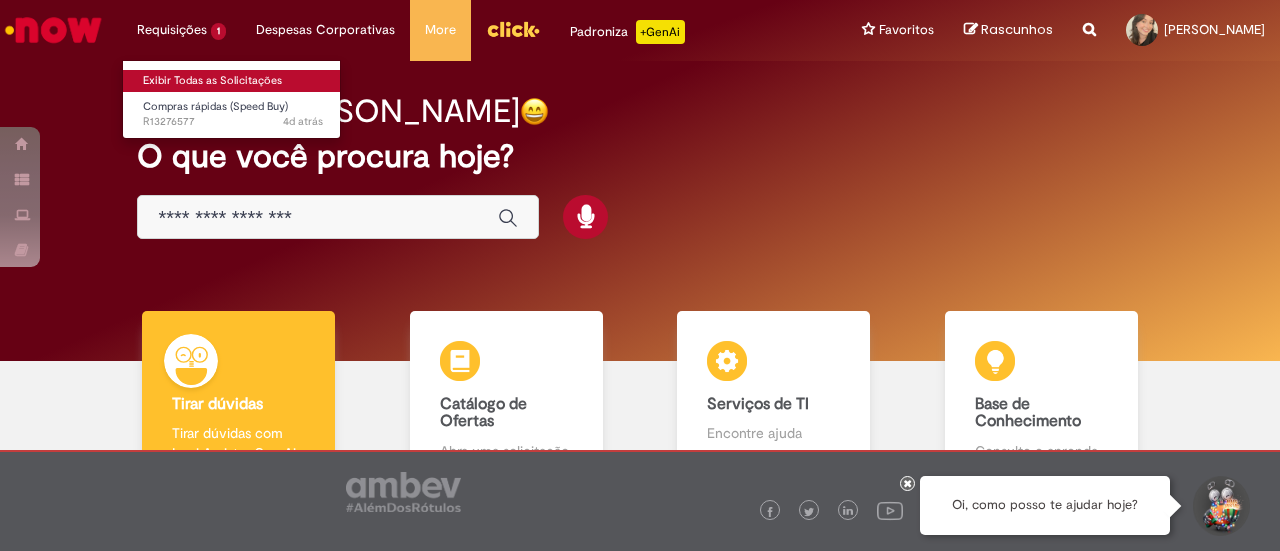 click on "Exibir Todas as Solicitações" at bounding box center (233, 81) 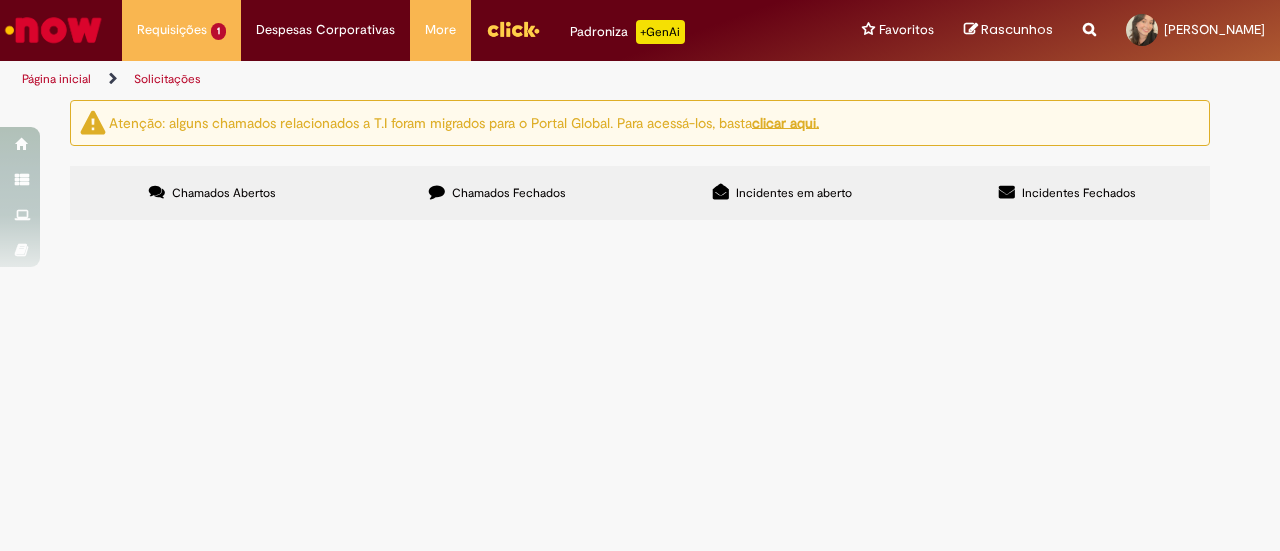 click on "Treinamento de Comunicação empática e oratória para o time do Jurídico da AC com [PERSON_NAME] + 10 horas de mentoria para até 10 colaboradores." at bounding box center [0, 0] 